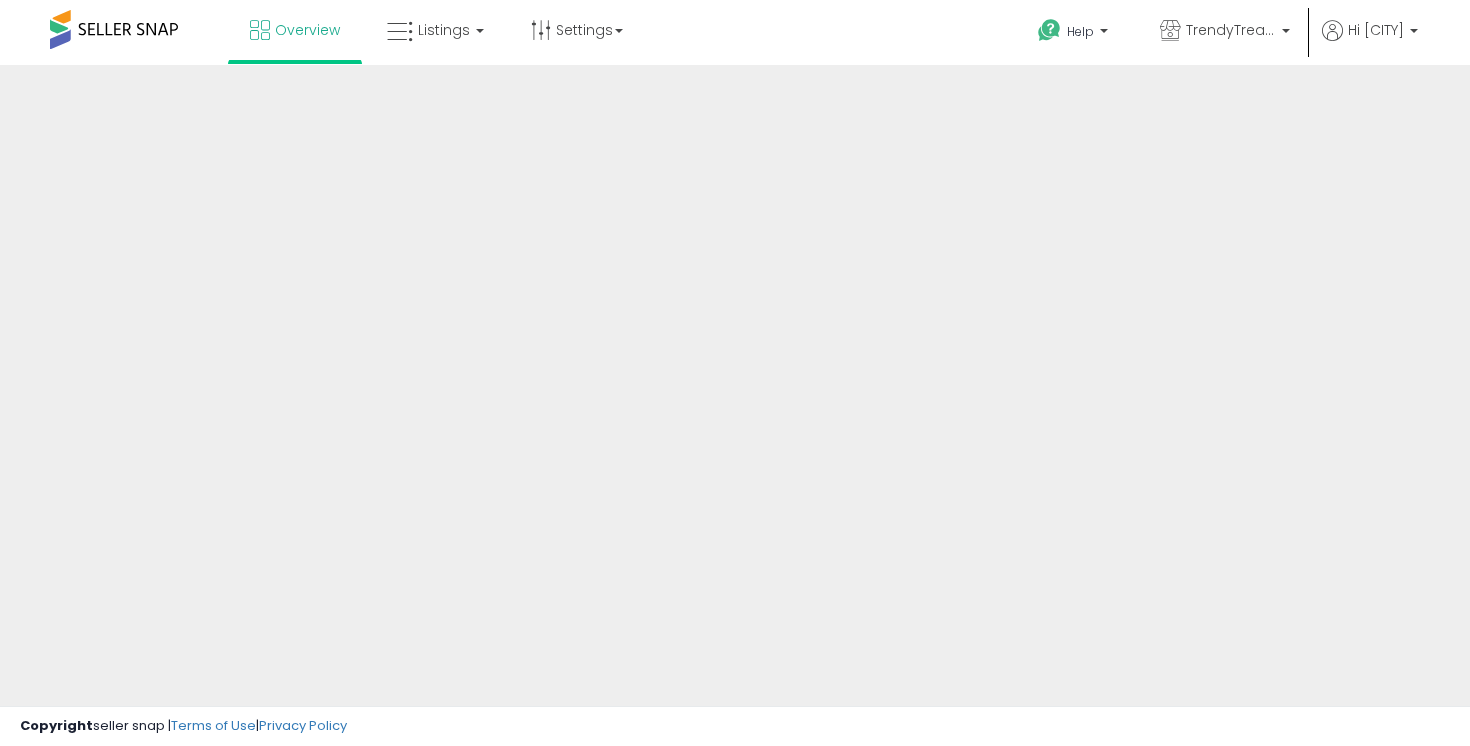 scroll, scrollTop: 0, scrollLeft: 0, axis: both 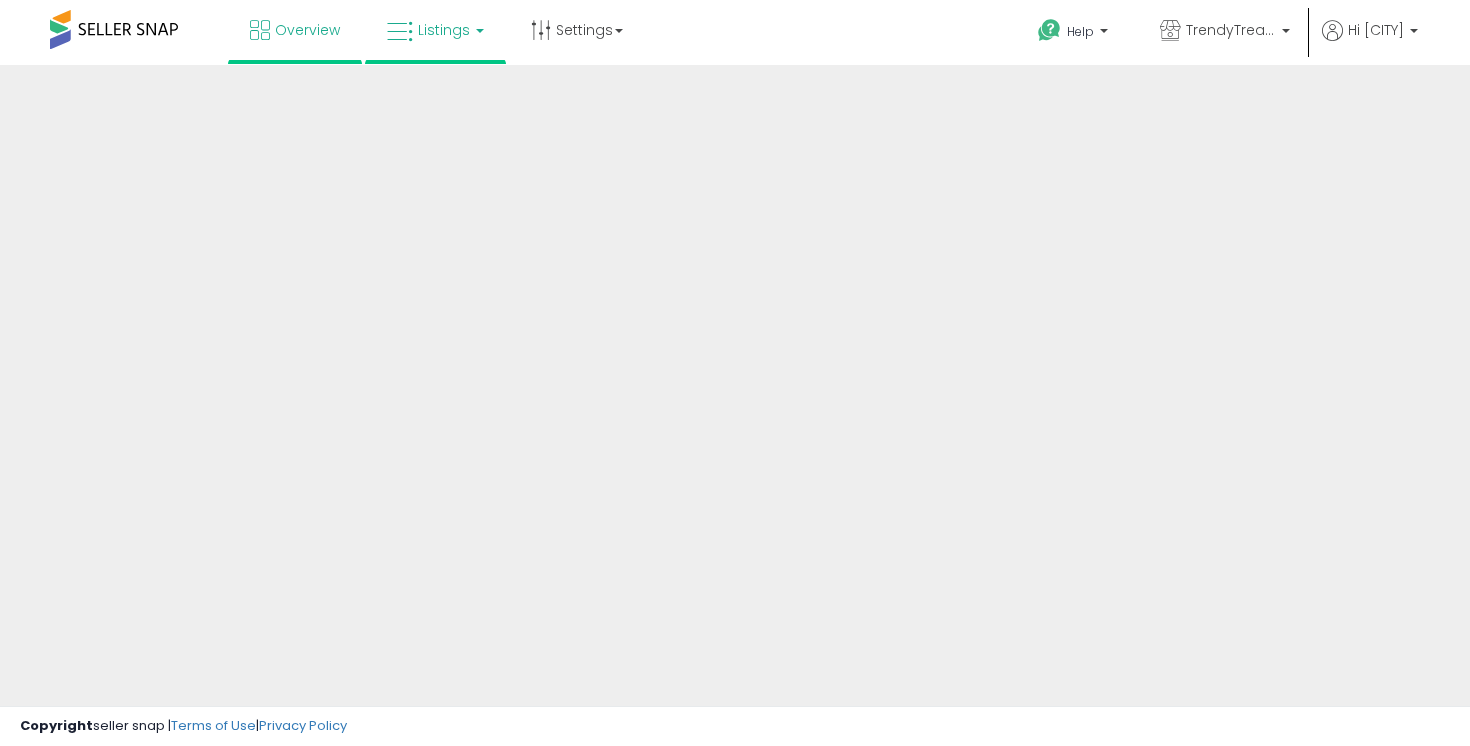 click on "Listings" at bounding box center (435, 30) 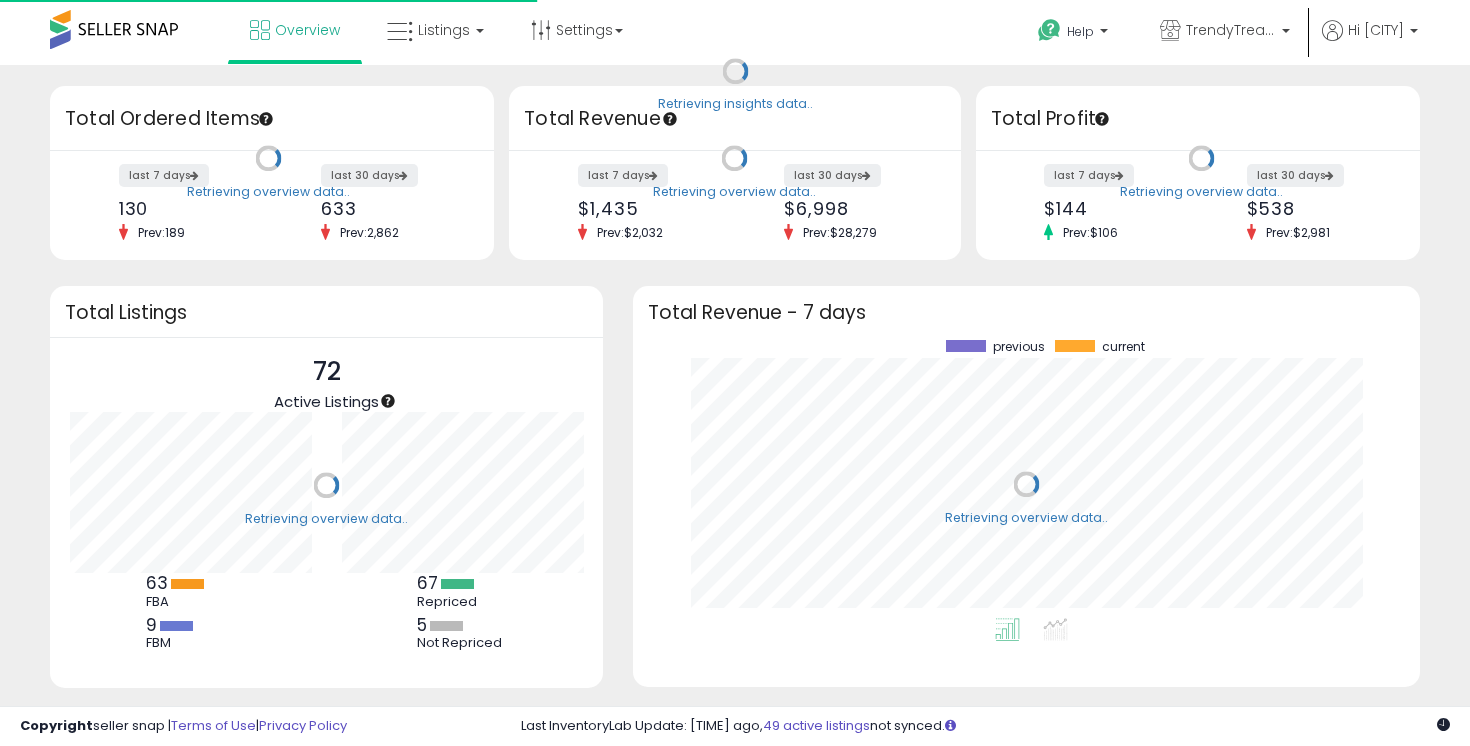 scroll, scrollTop: 999800, scrollLeft: 999728, axis: both 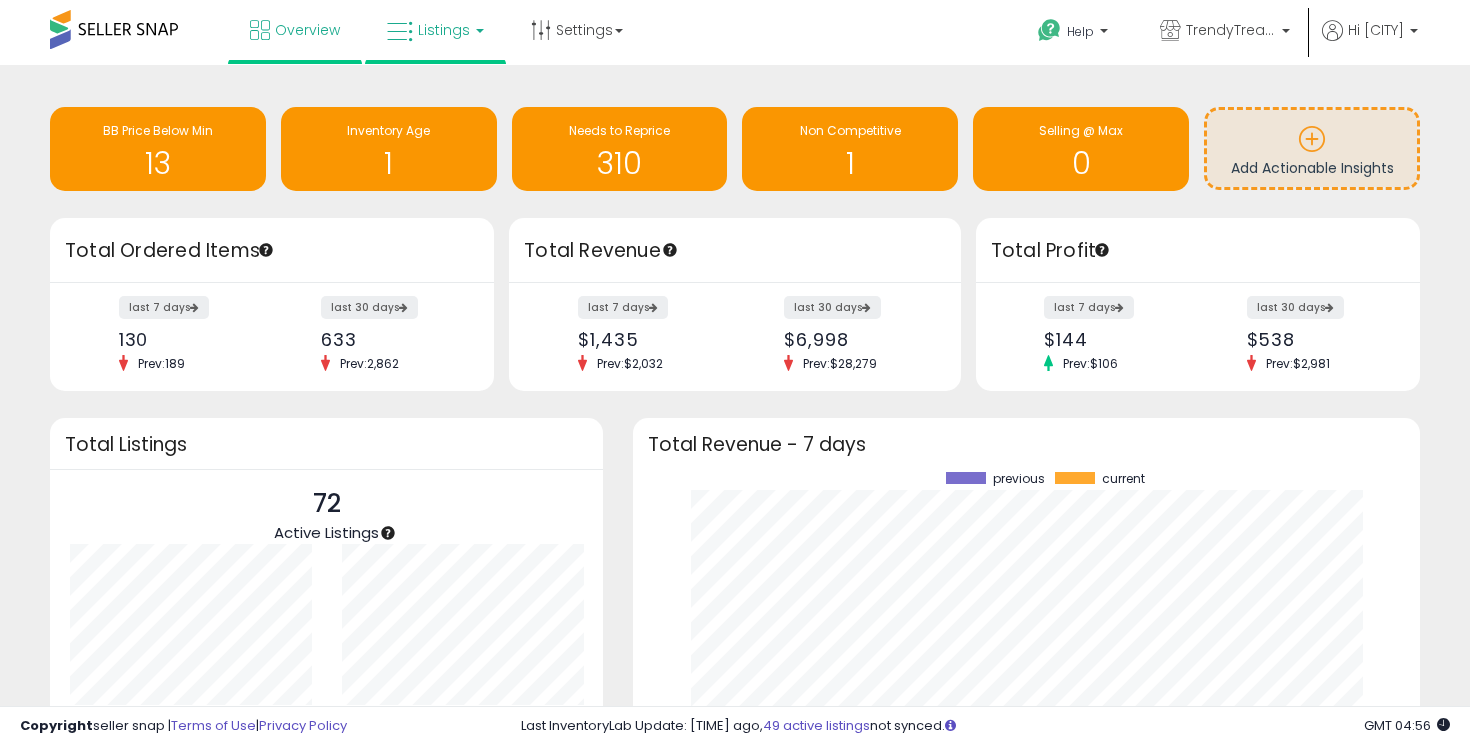click on "Listings" at bounding box center (444, 30) 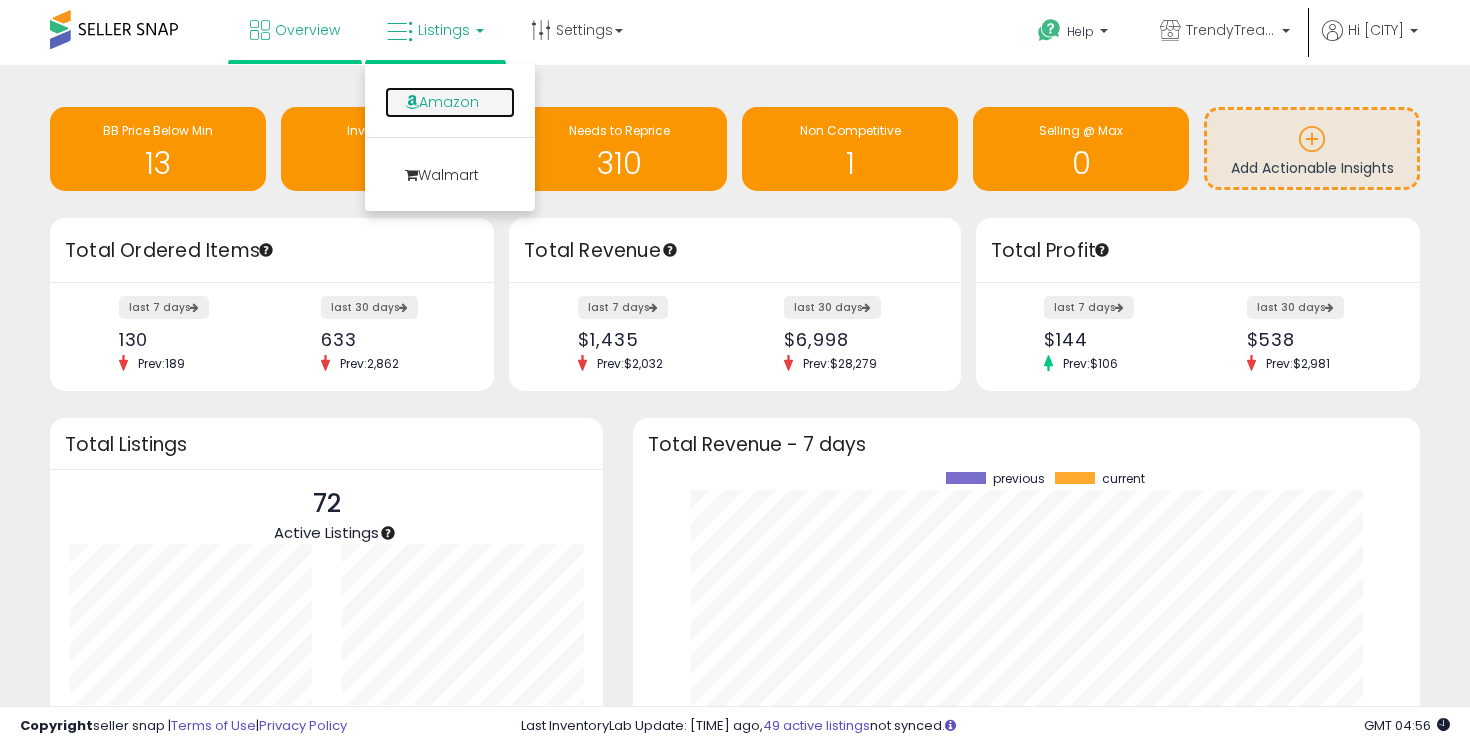 click on "Amazon" at bounding box center (450, 102) 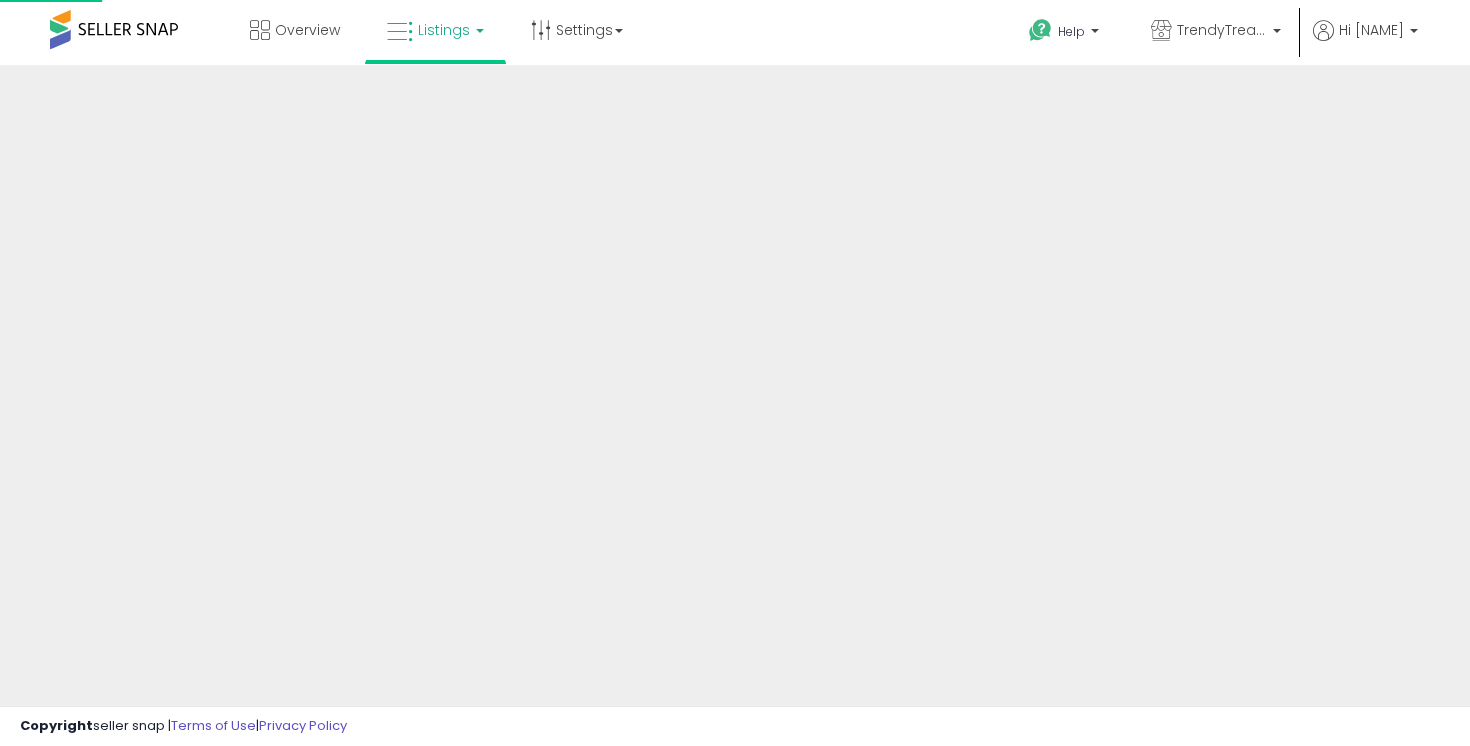 scroll, scrollTop: 0, scrollLeft: 0, axis: both 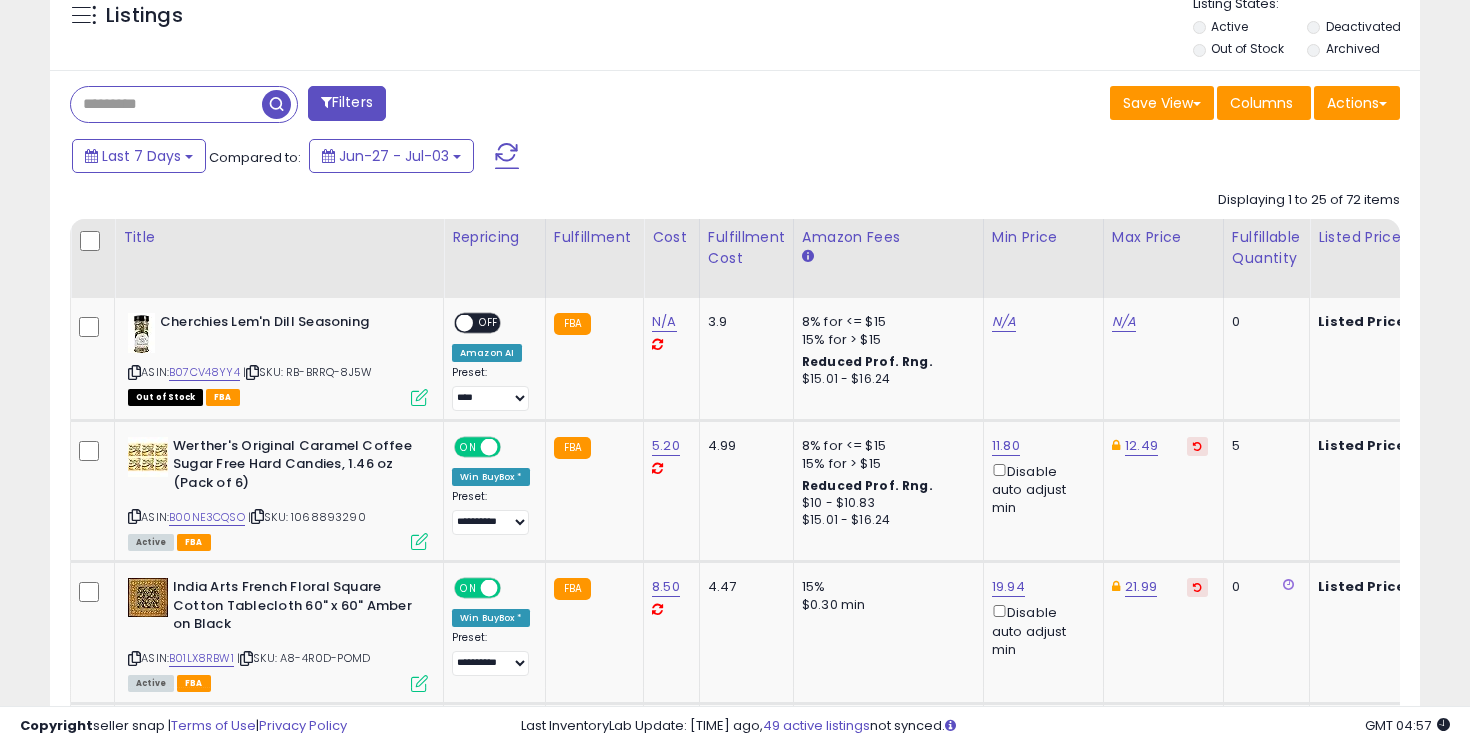 click at bounding box center (166, 104) 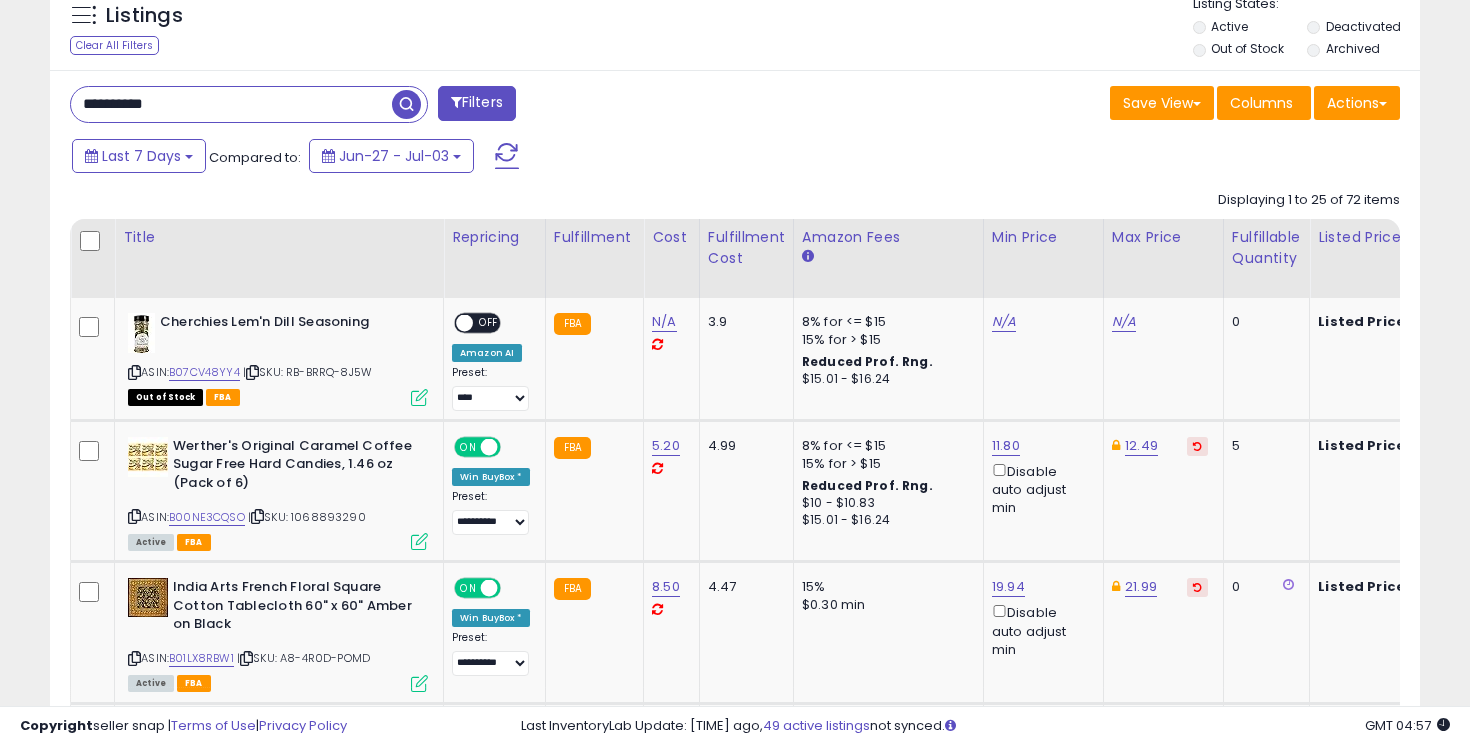 type on "**********" 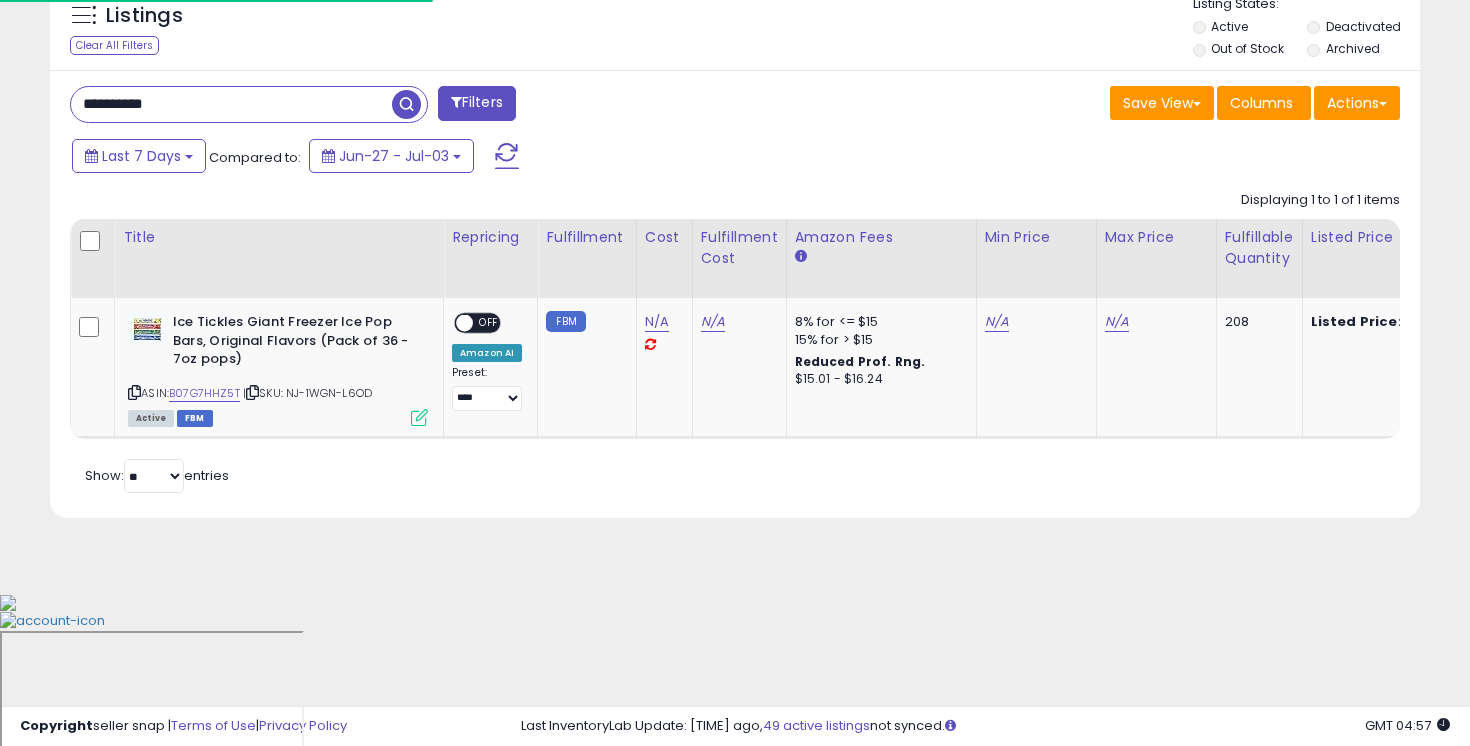 scroll, scrollTop: 600, scrollLeft: 0, axis: vertical 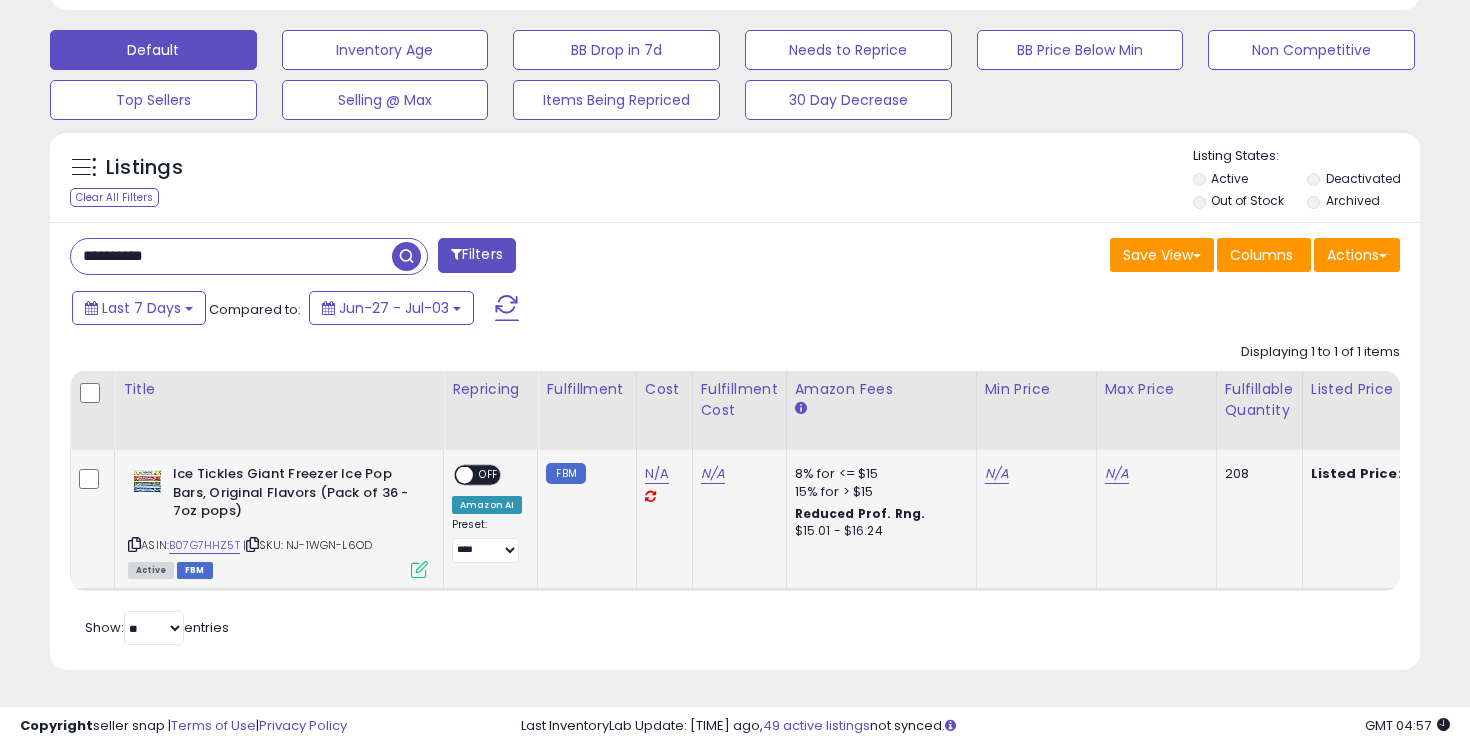 click on "OFF" at bounding box center (489, 475) 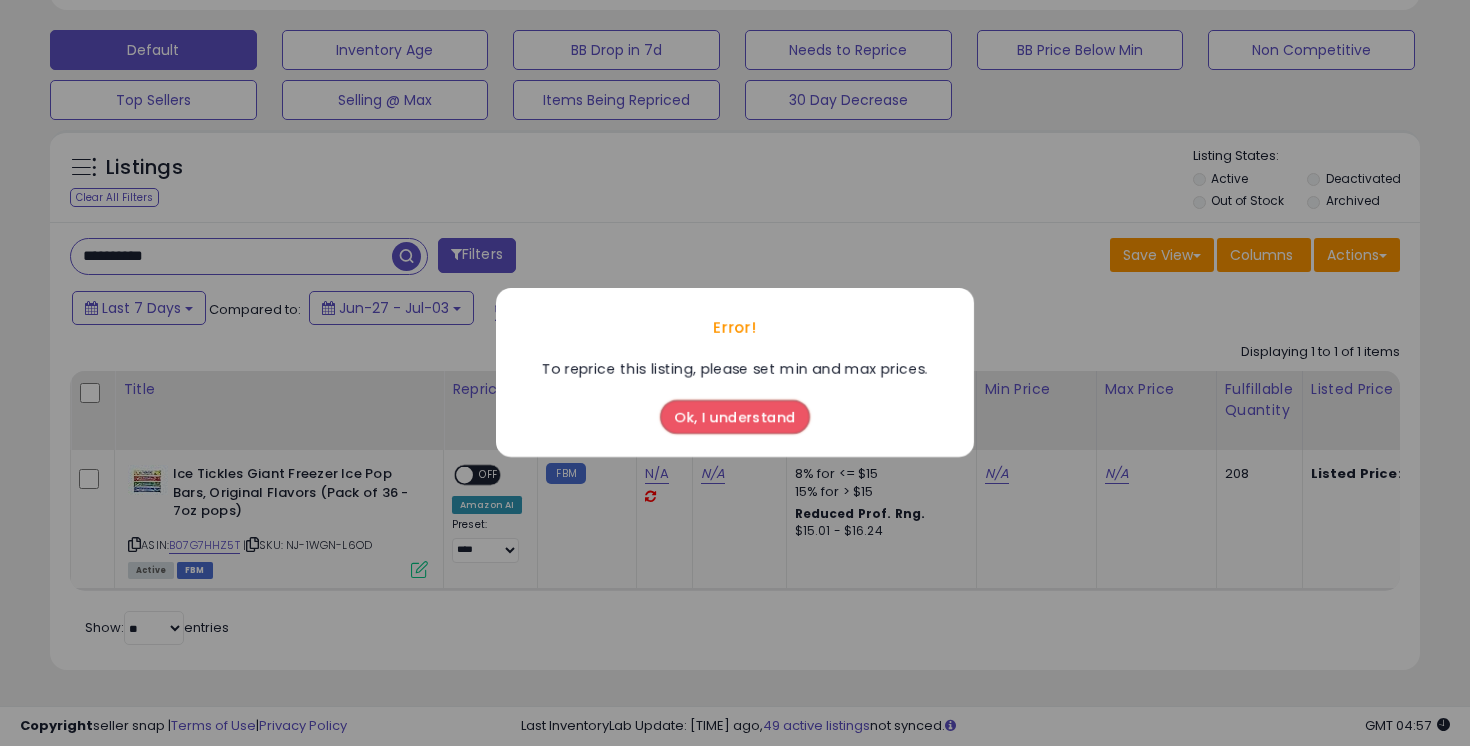 click on "Ok, I understand" at bounding box center [735, 419] 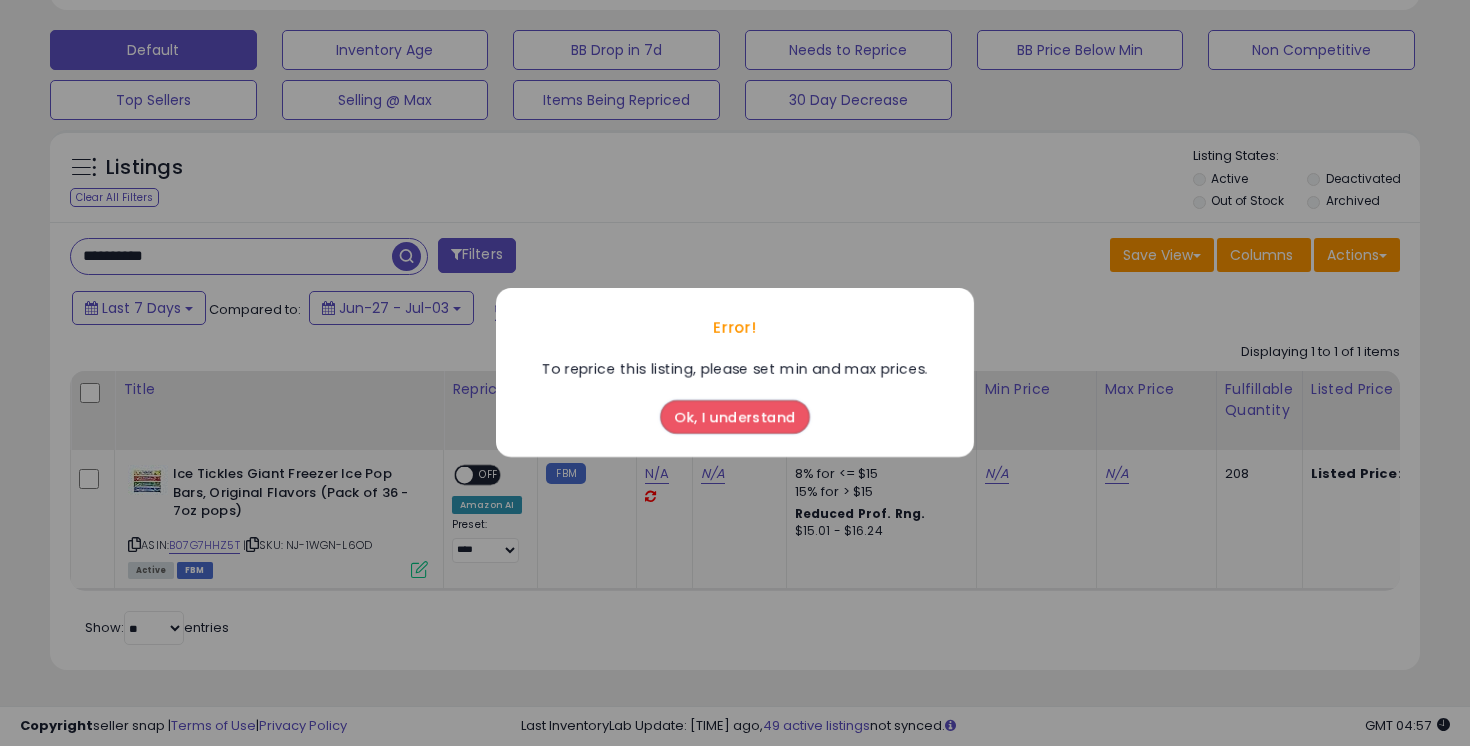 click on "Ok, I understand" at bounding box center (735, 418) 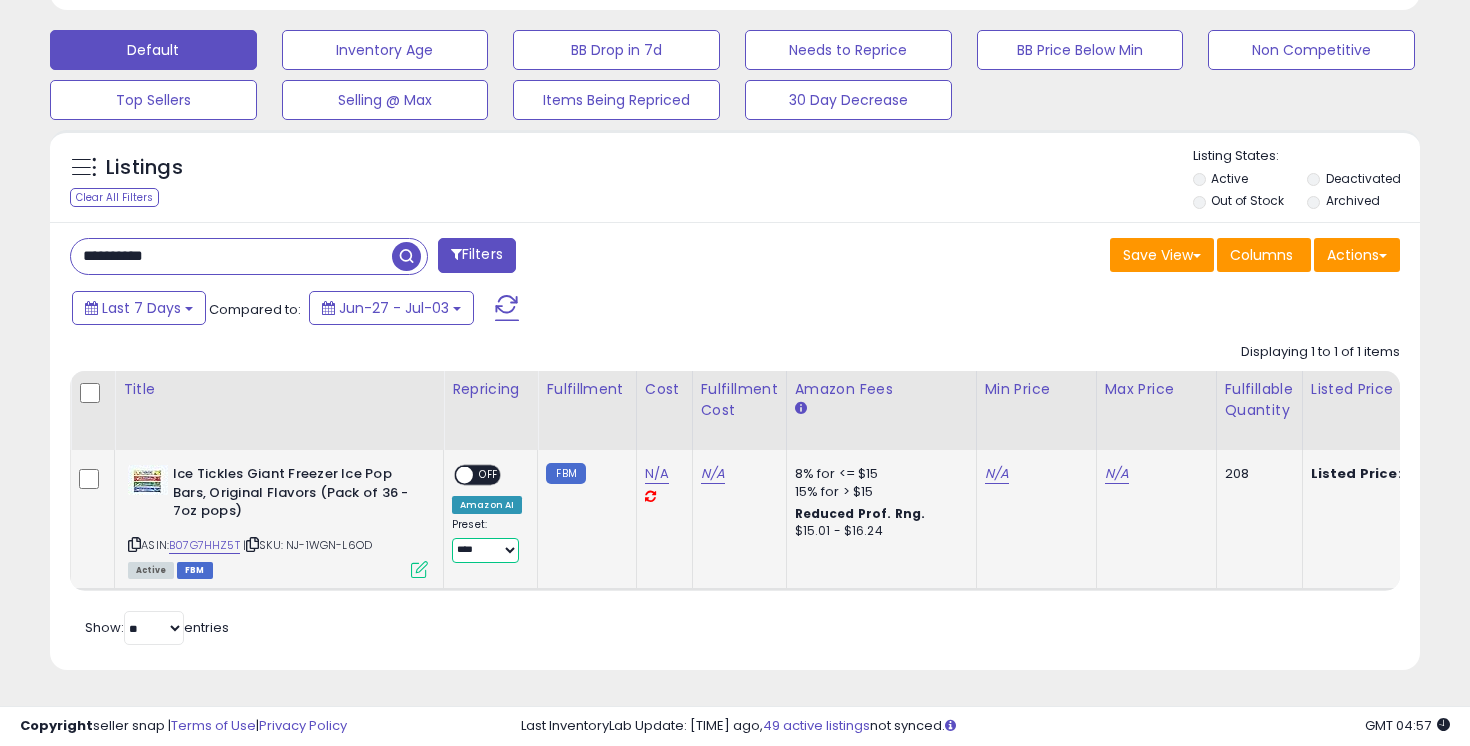 click on "**********" at bounding box center (485, 550) 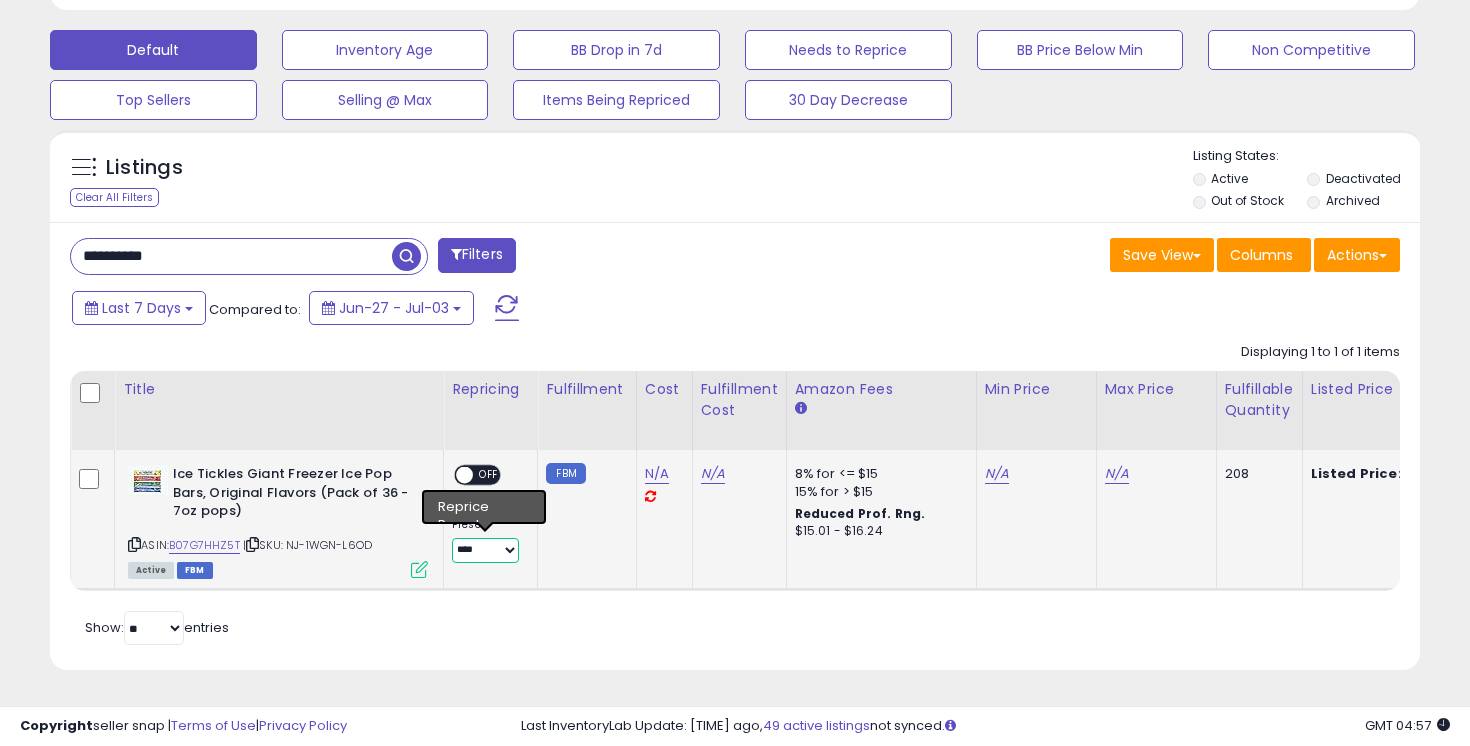 select on "**********" 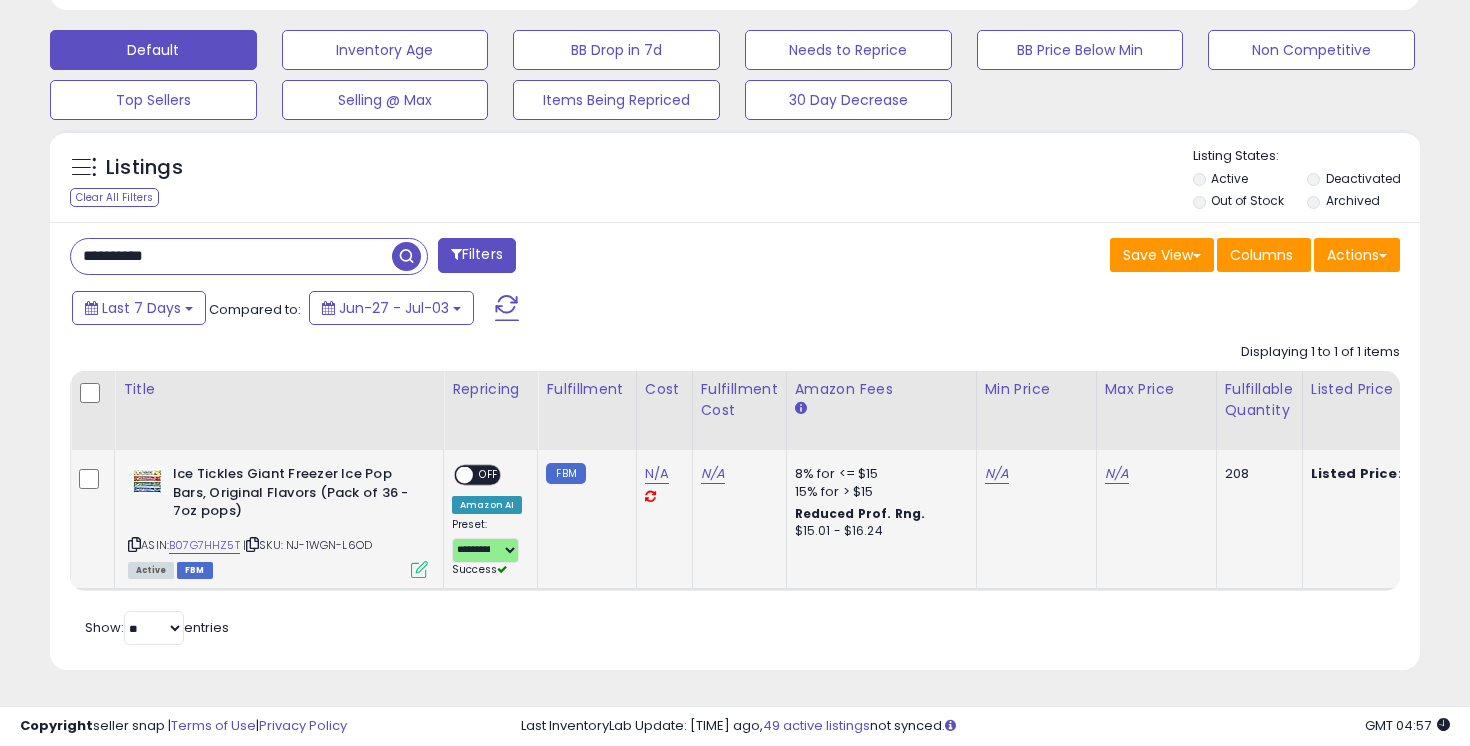 click on "OFF" at bounding box center (489, 475) 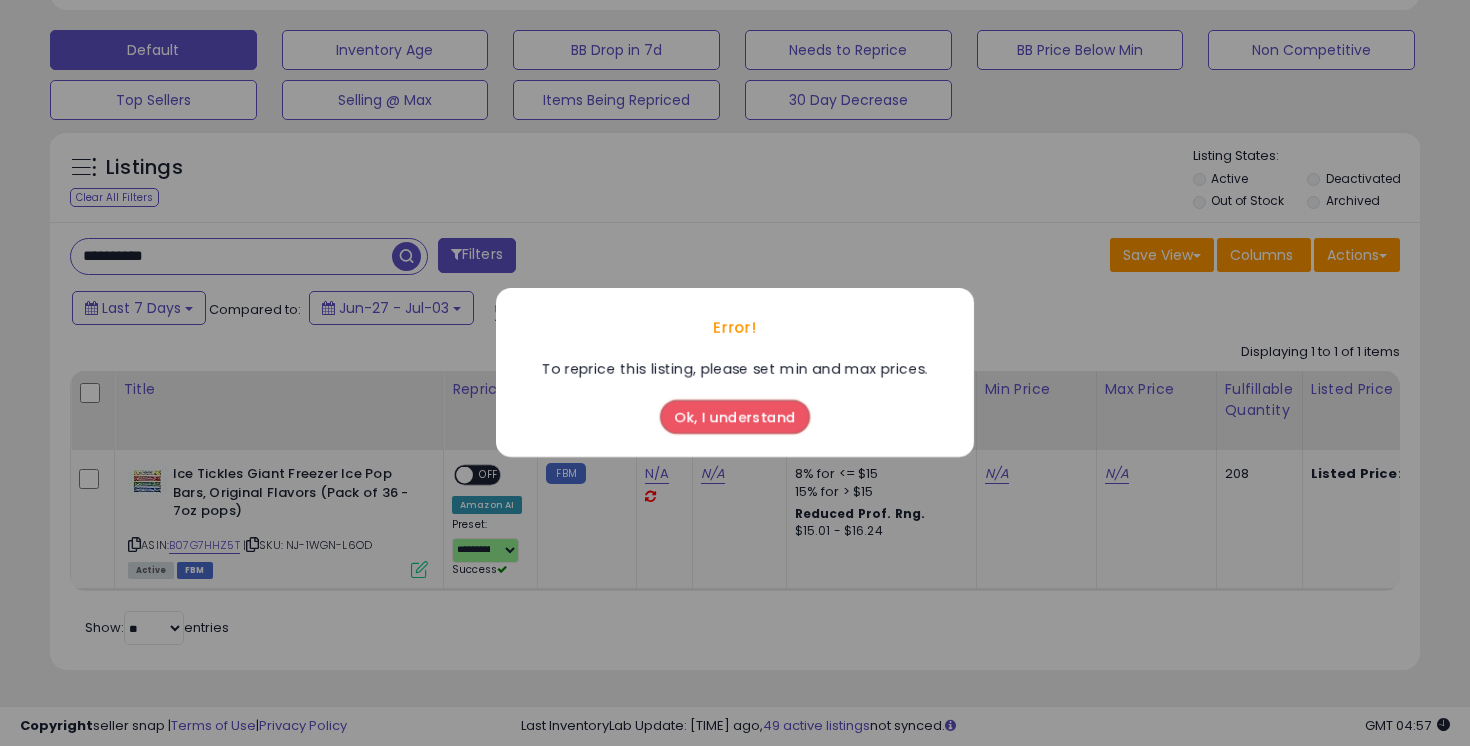 click on "Ok, I understand" at bounding box center (735, 418) 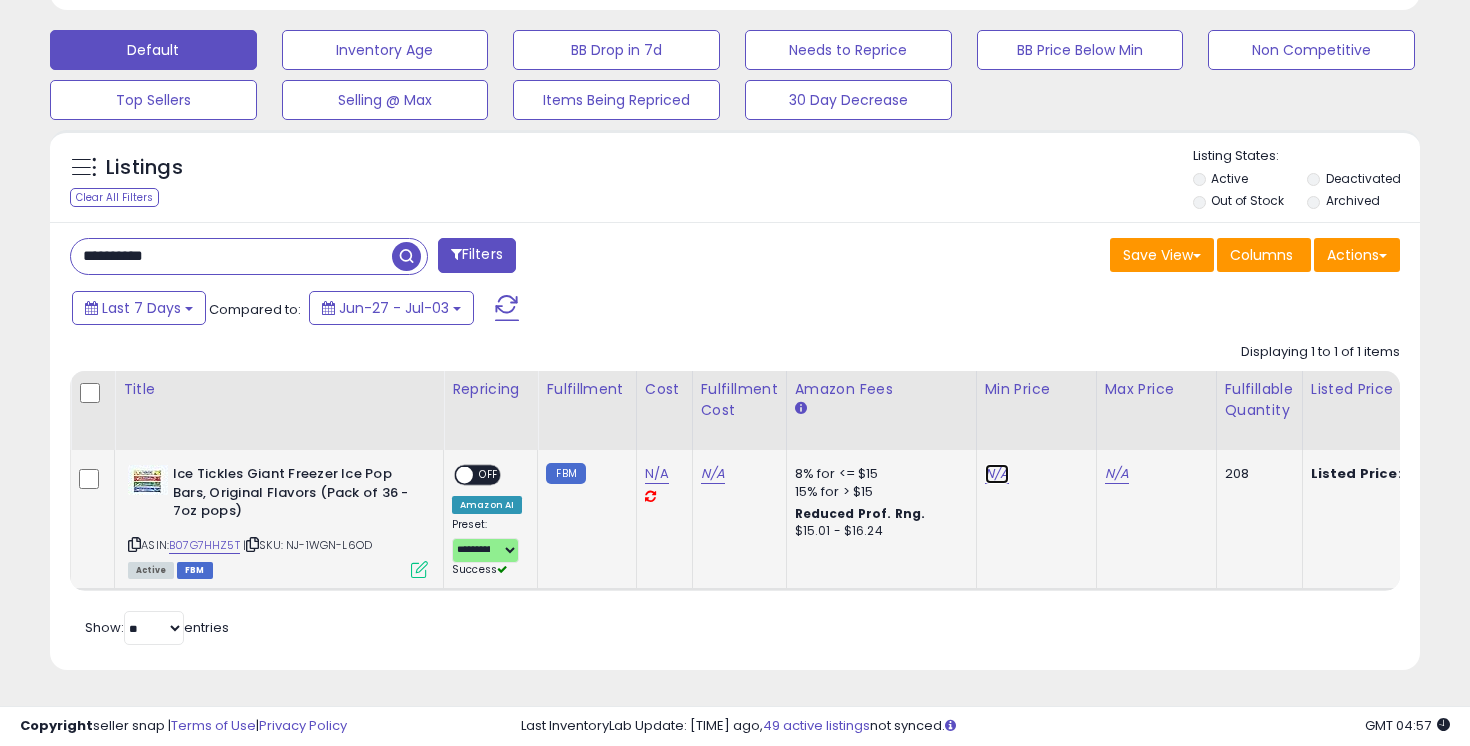 click on "N/A" at bounding box center [997, 474] 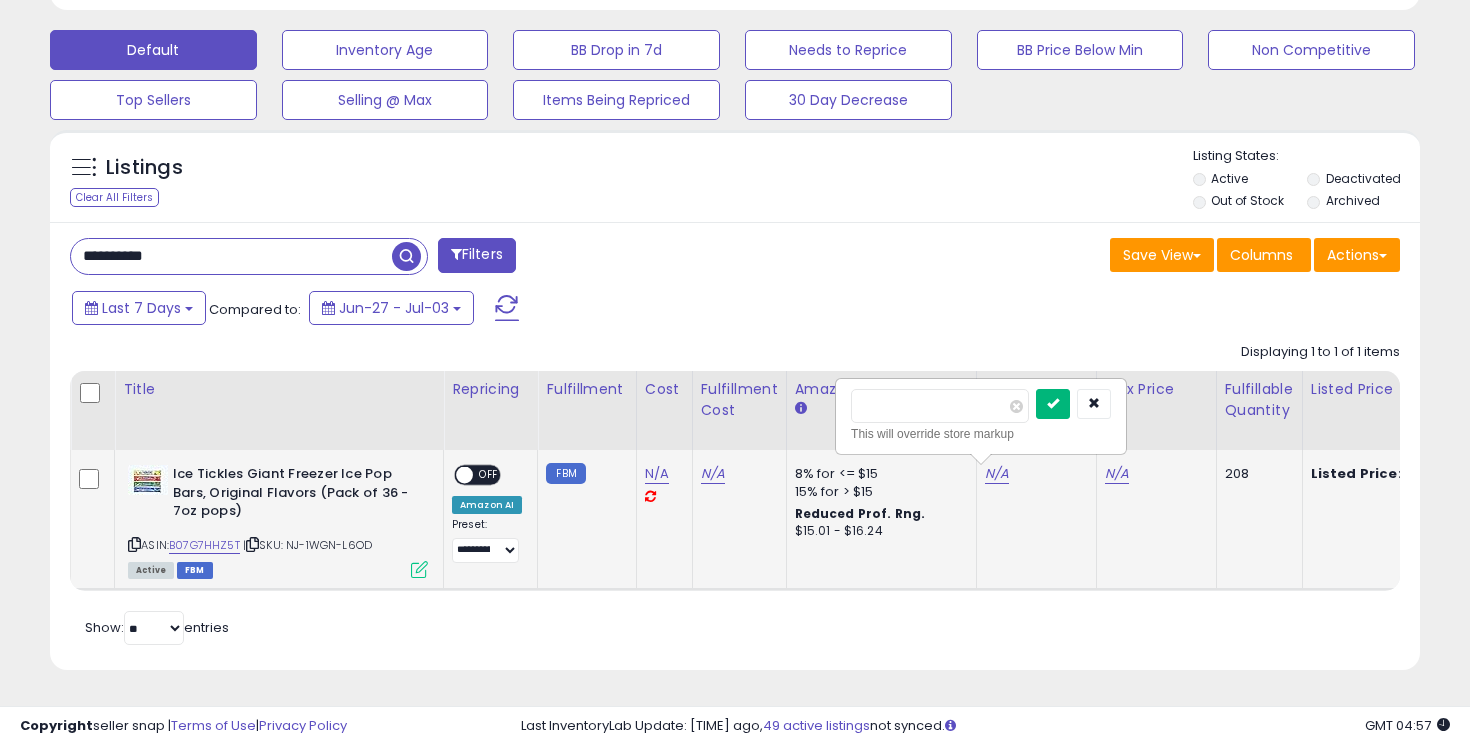 type on "*****" 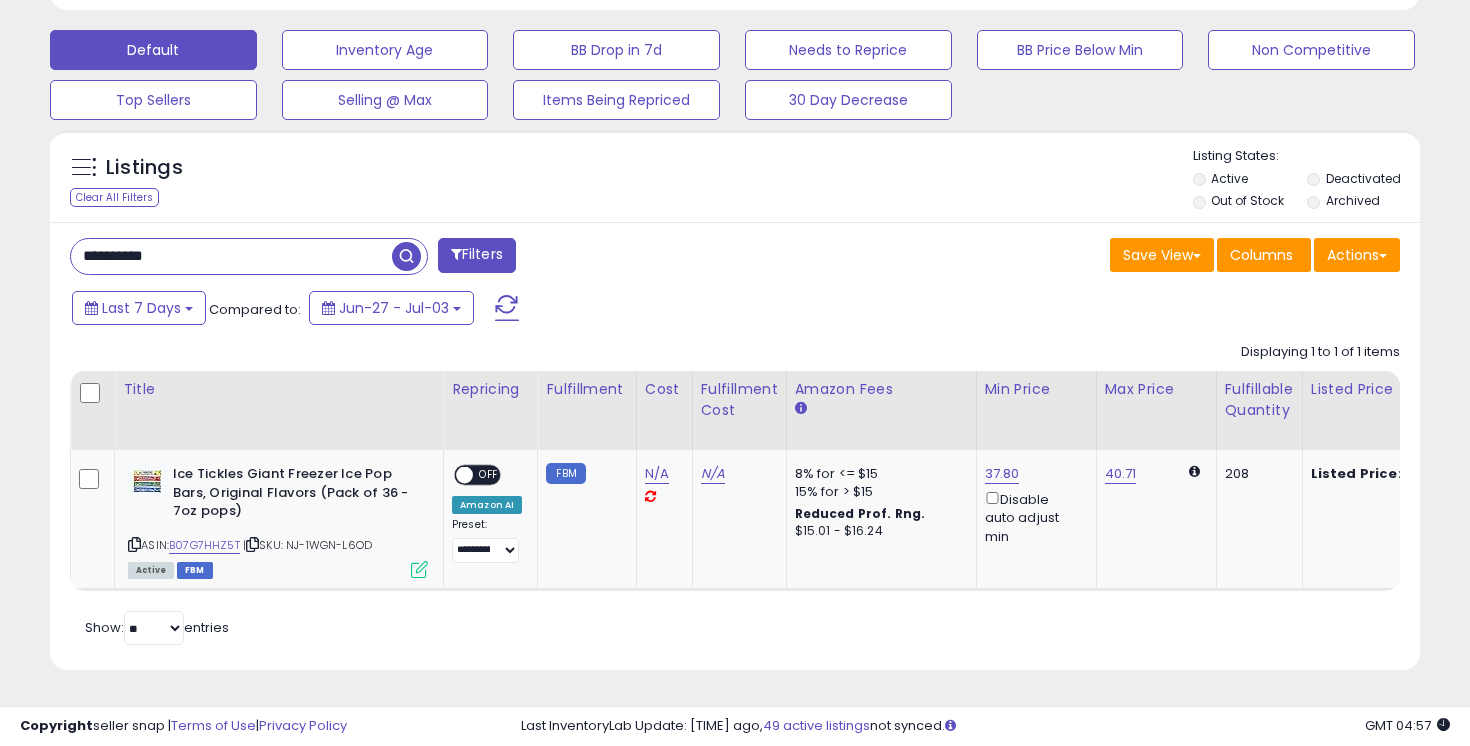click on "40.71" at bounding box center [1121, 474] 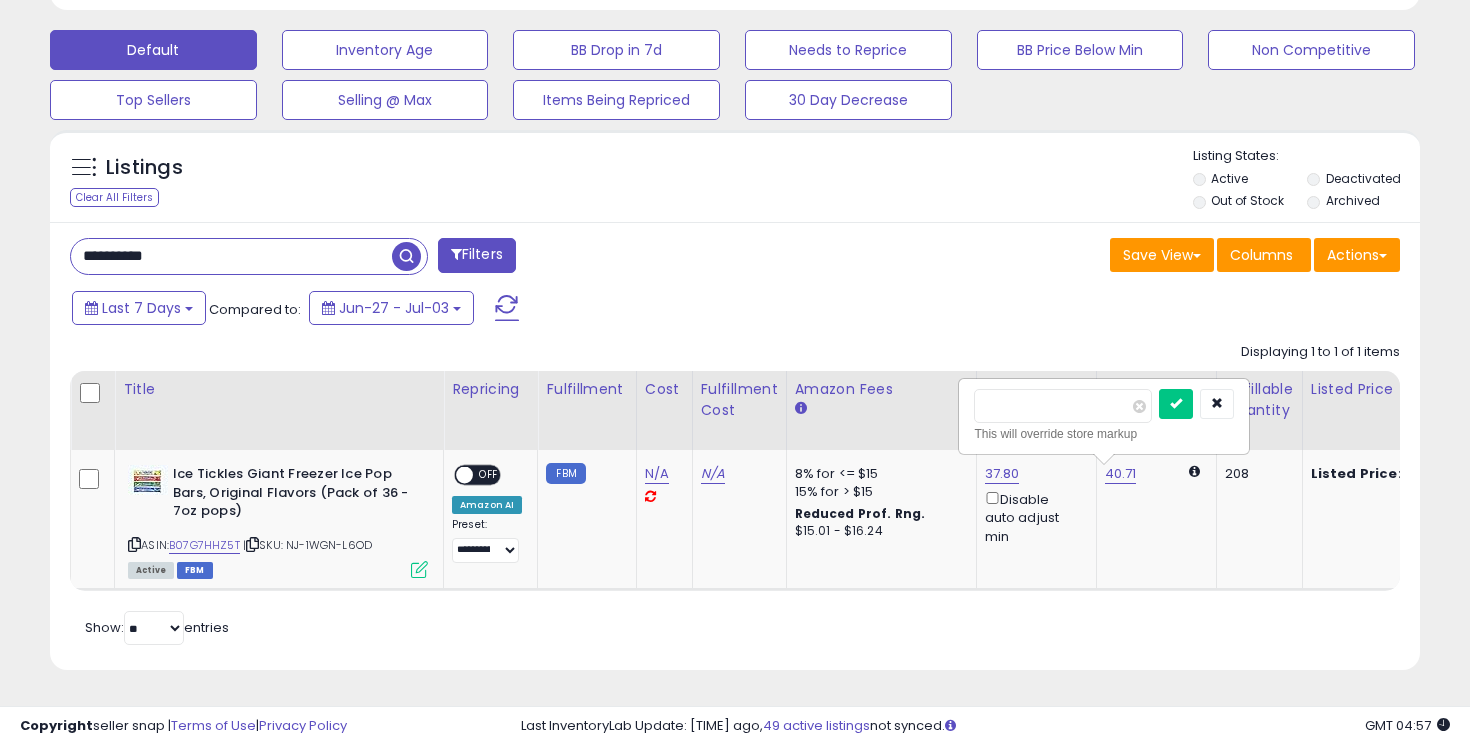 type on "*" 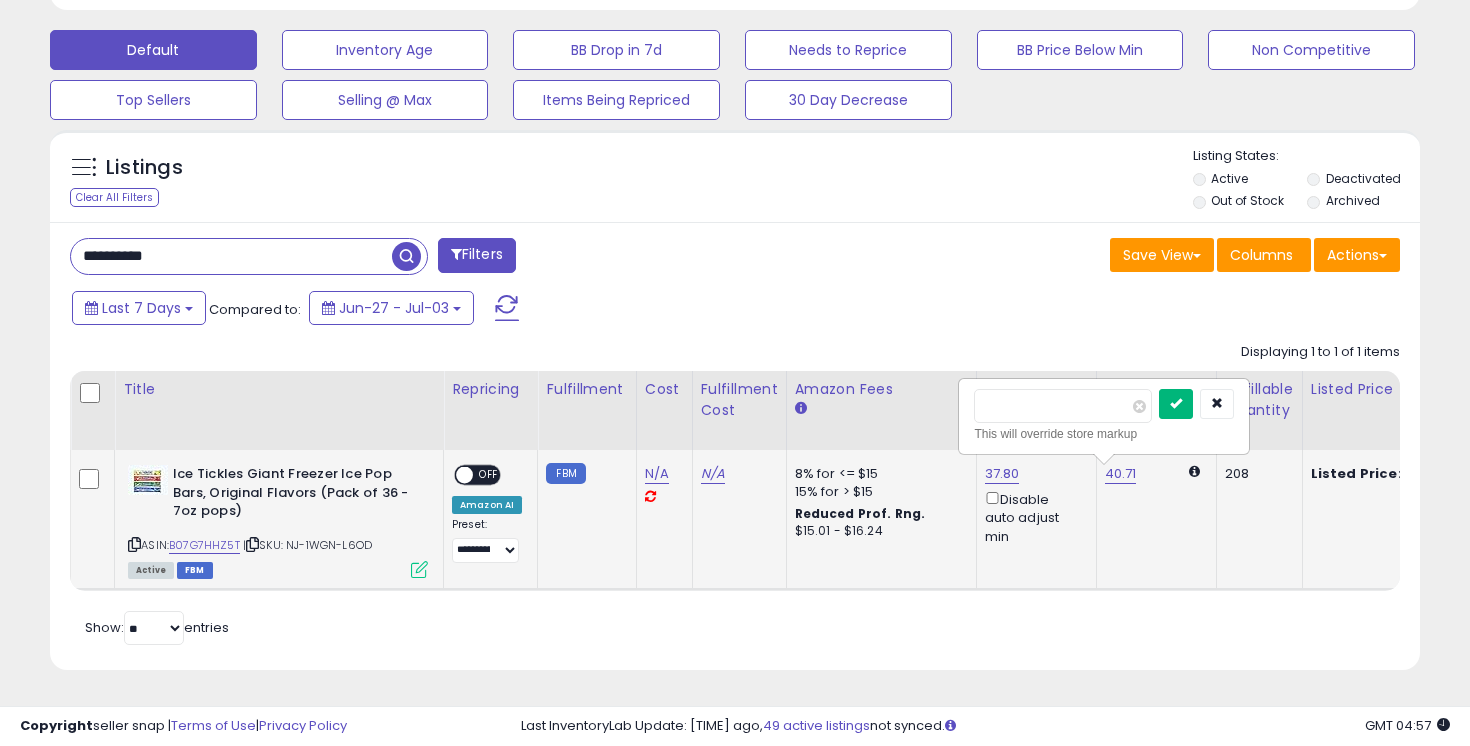 type on "*****" 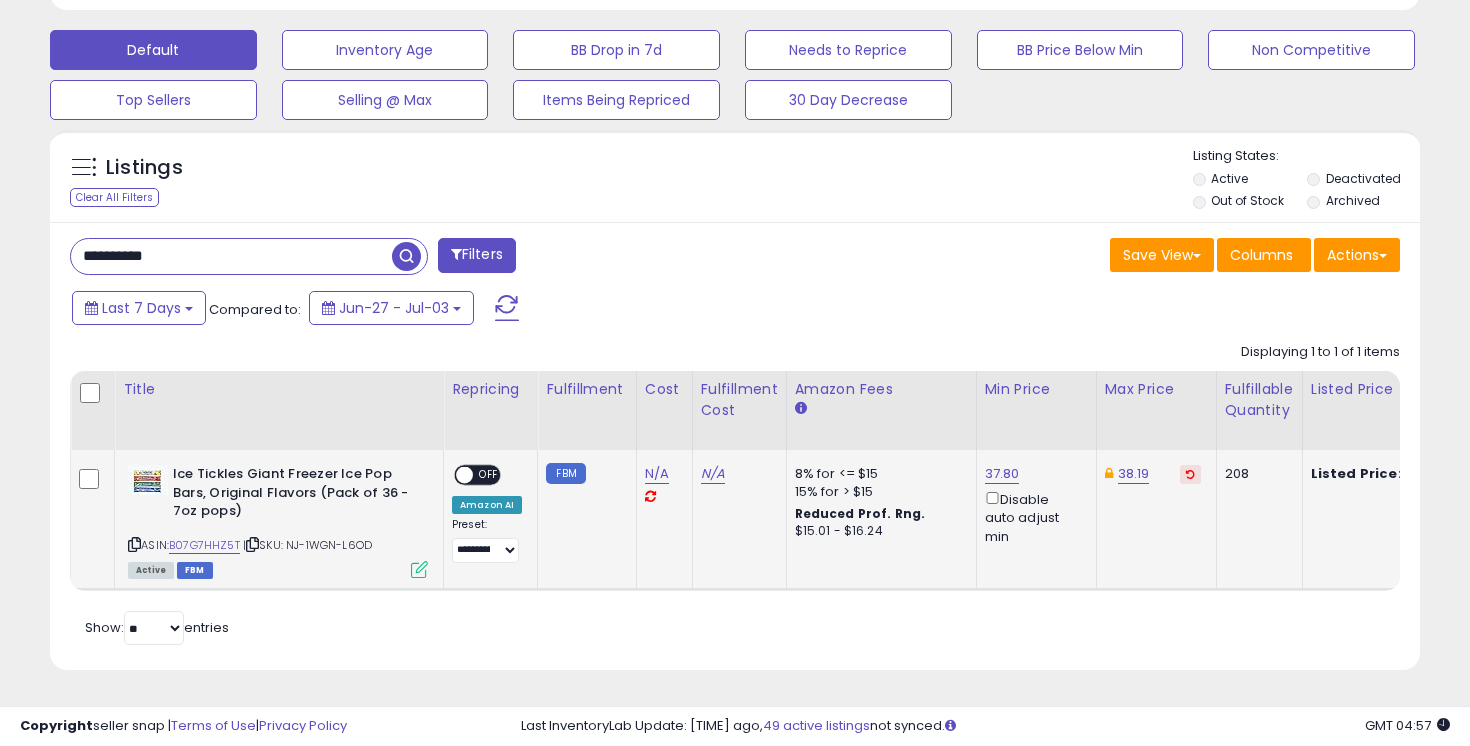 click on "OFF" at bounding box center [489, 475] 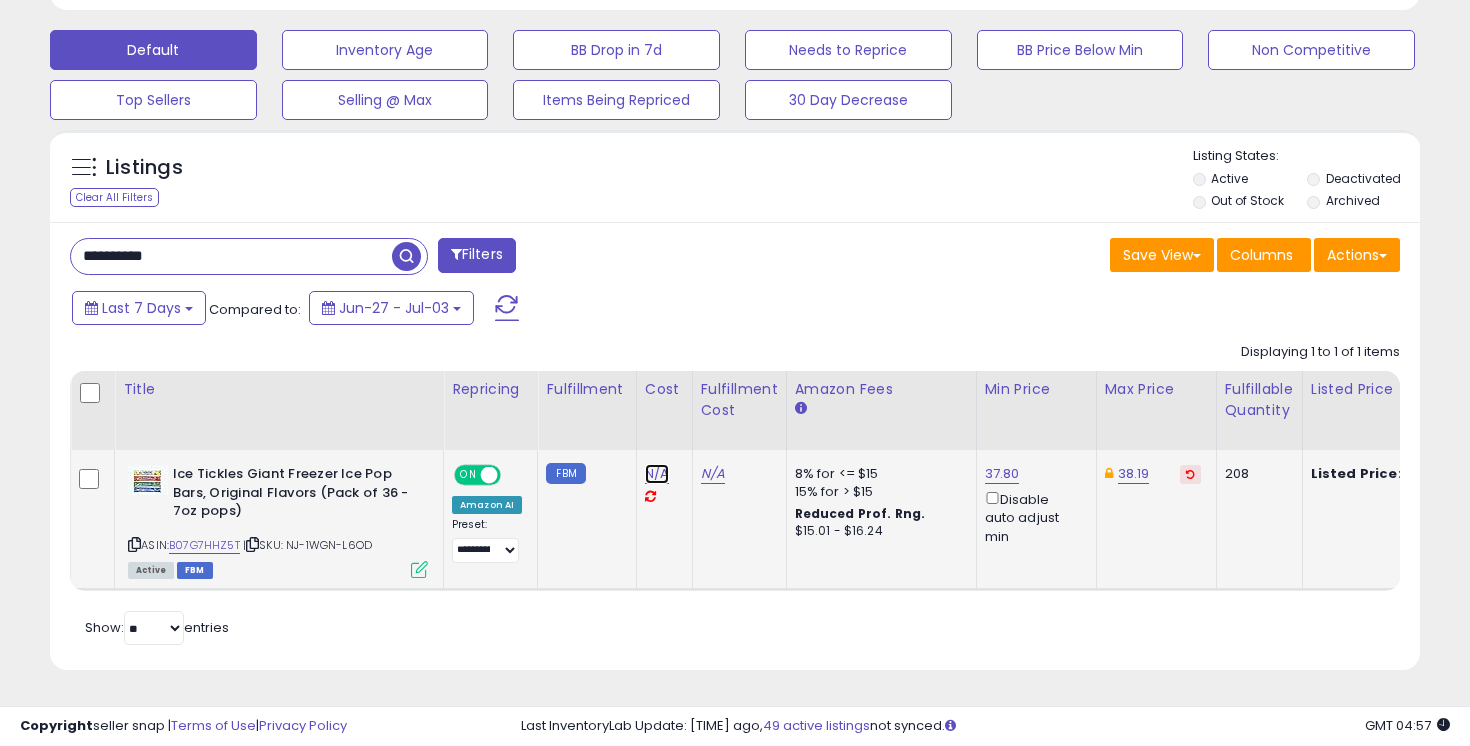 click on "N/A" at bounding box center [657, 474] 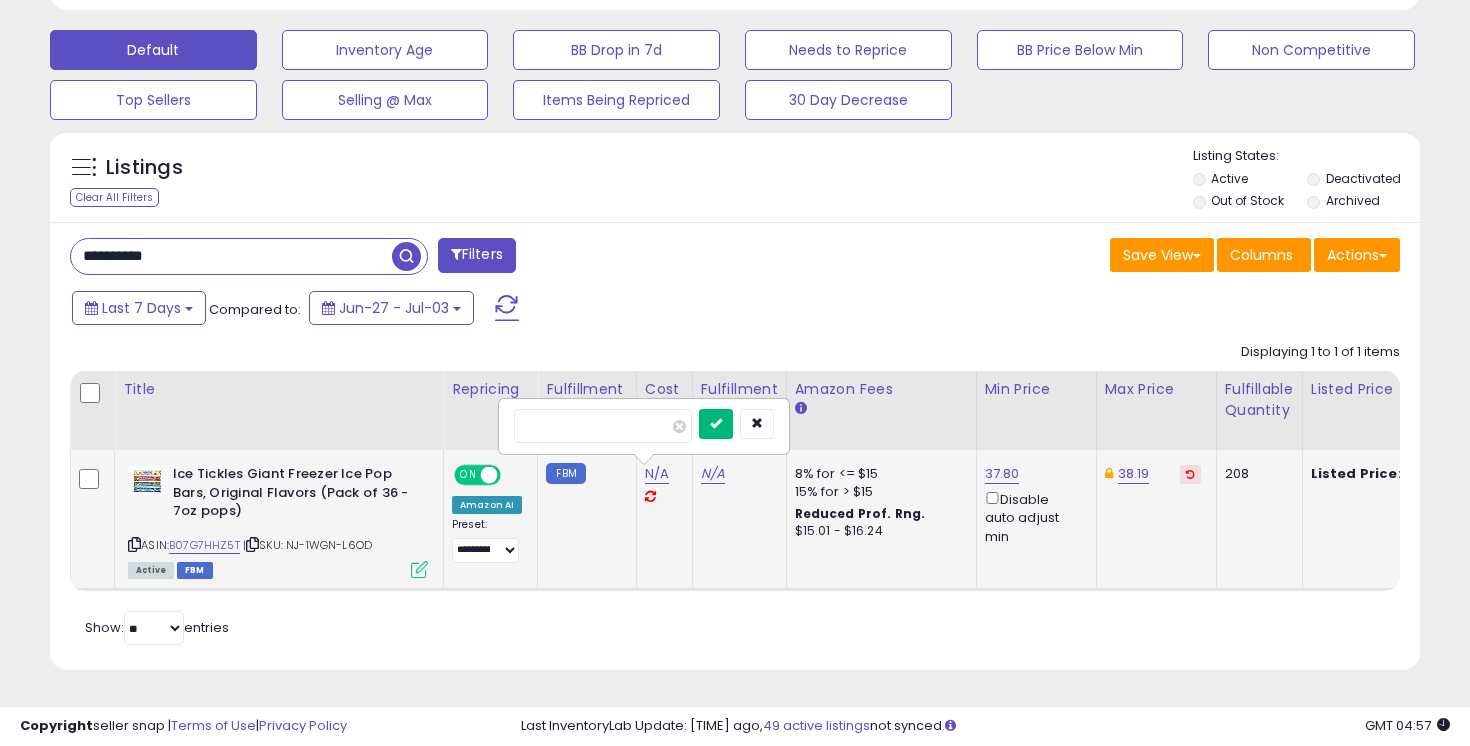type on "****" 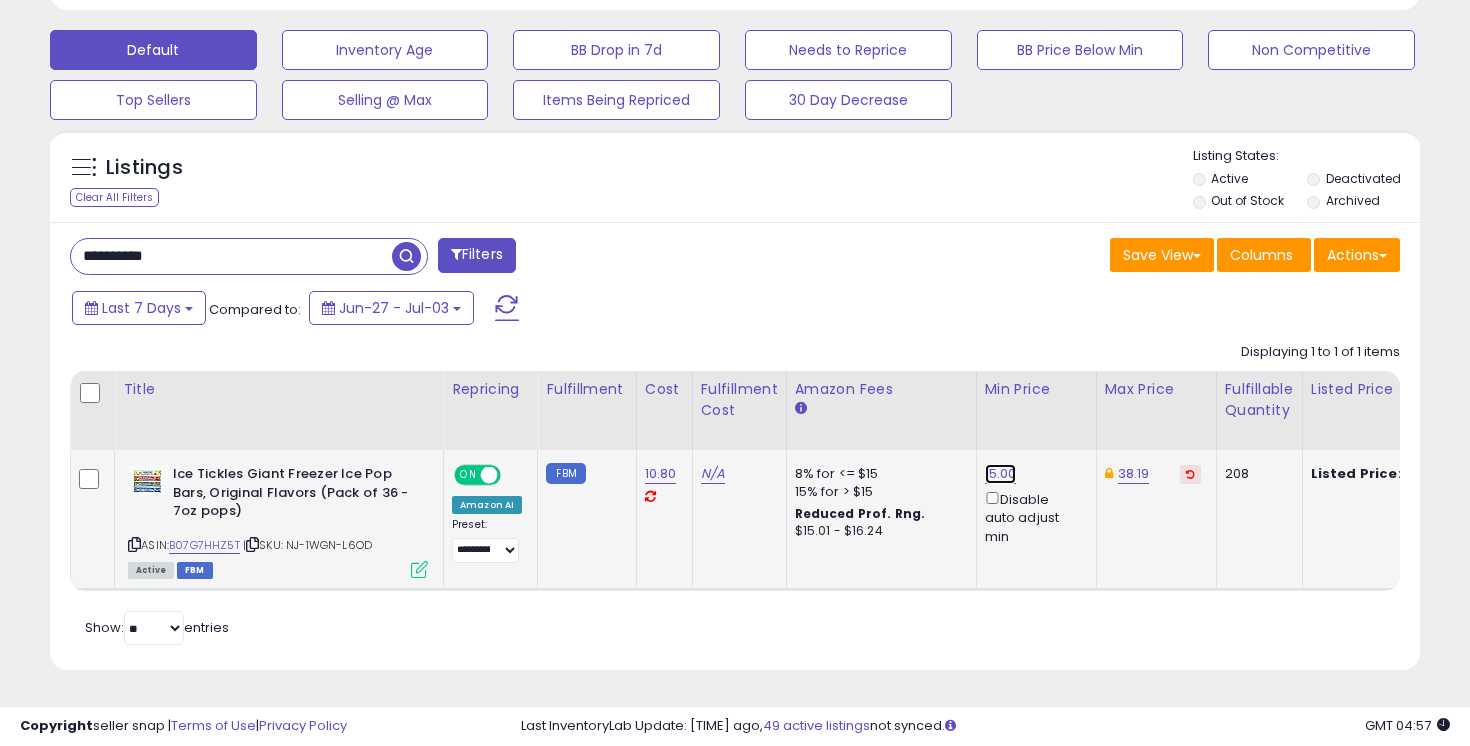 click on "15.00" at bounding box center [1001, 474] 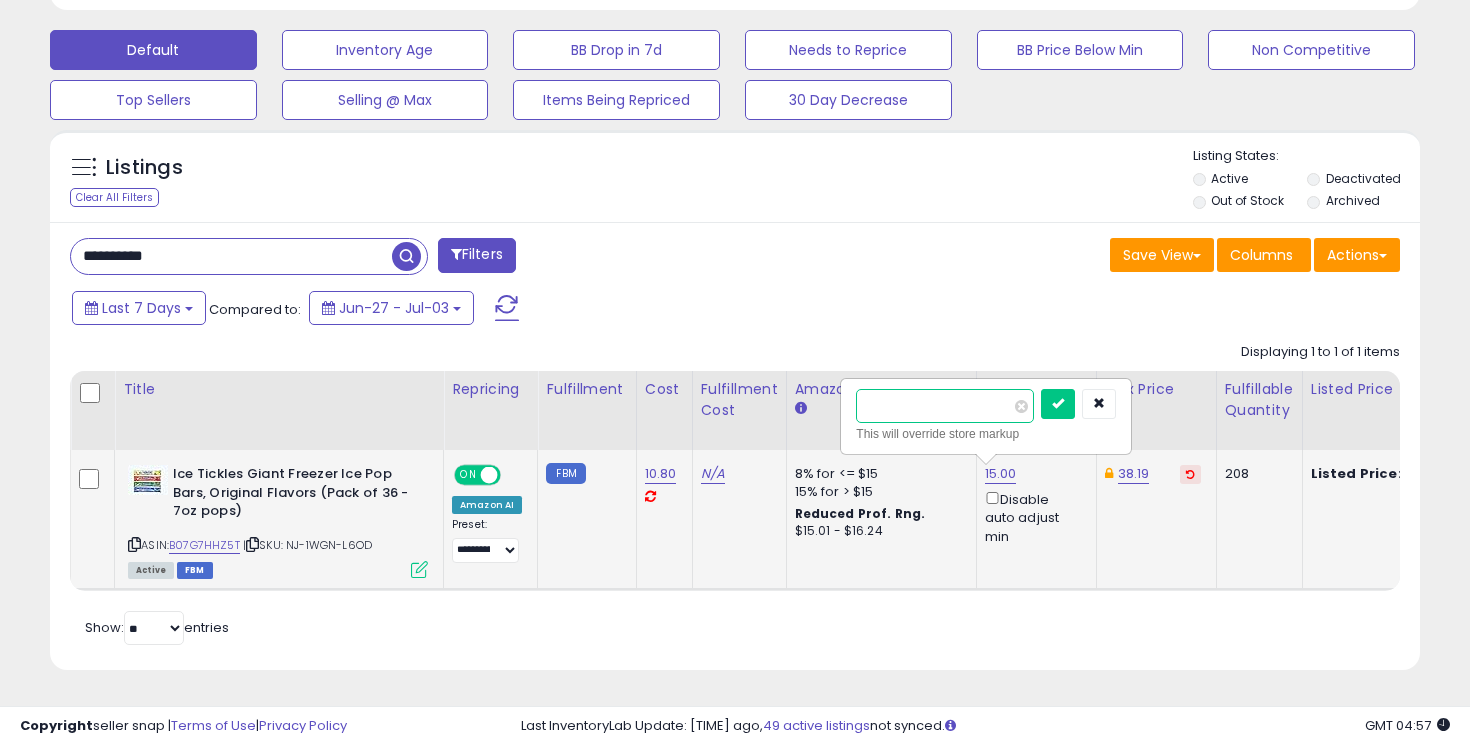 type on "*" 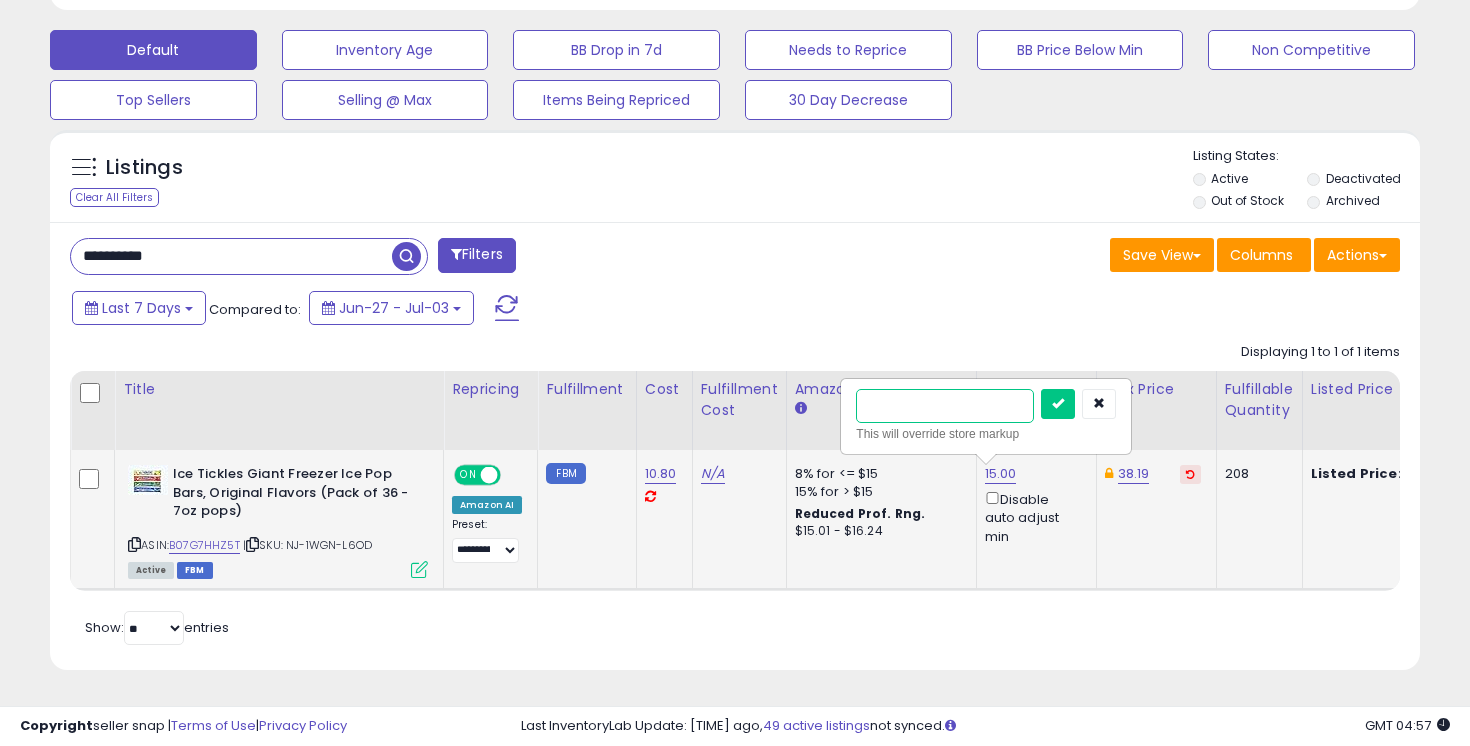 type on "*" 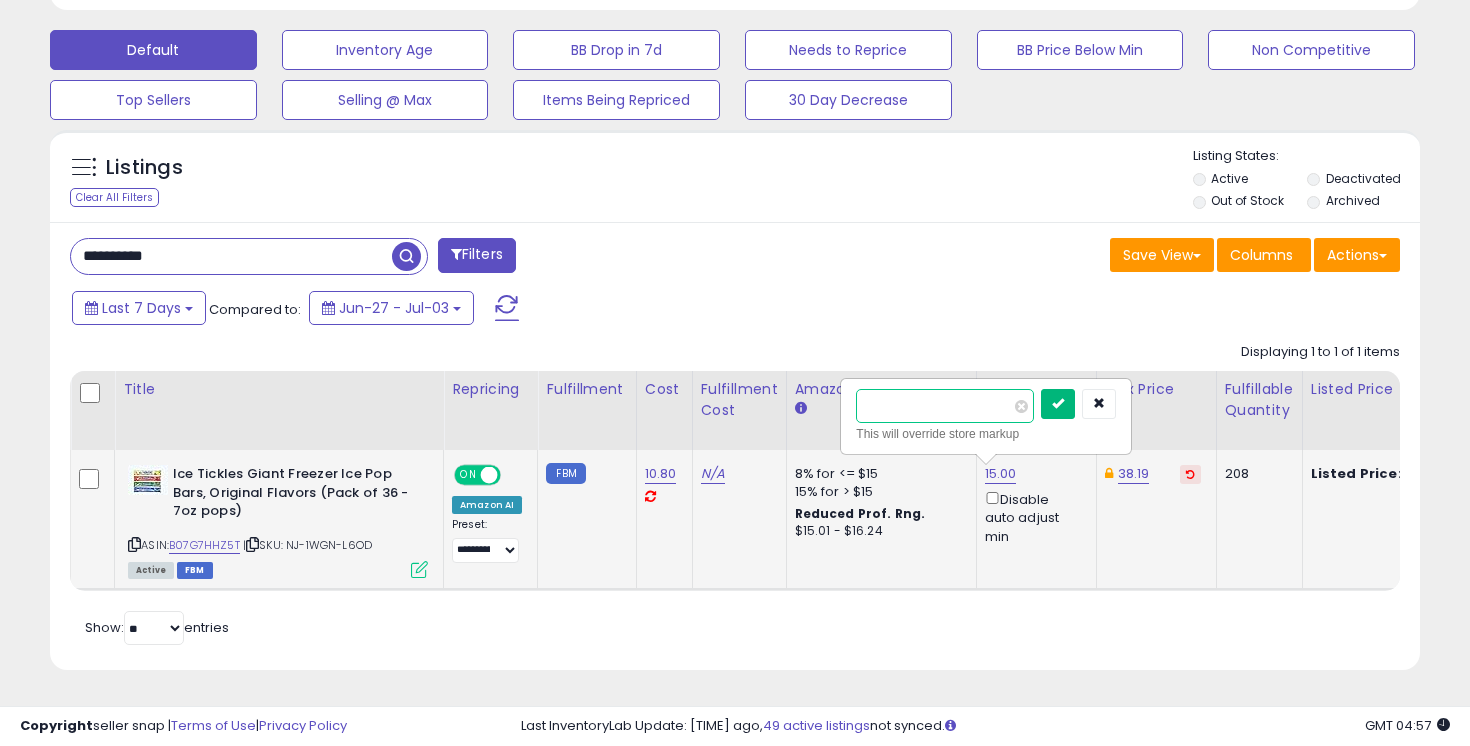 type on "*****" 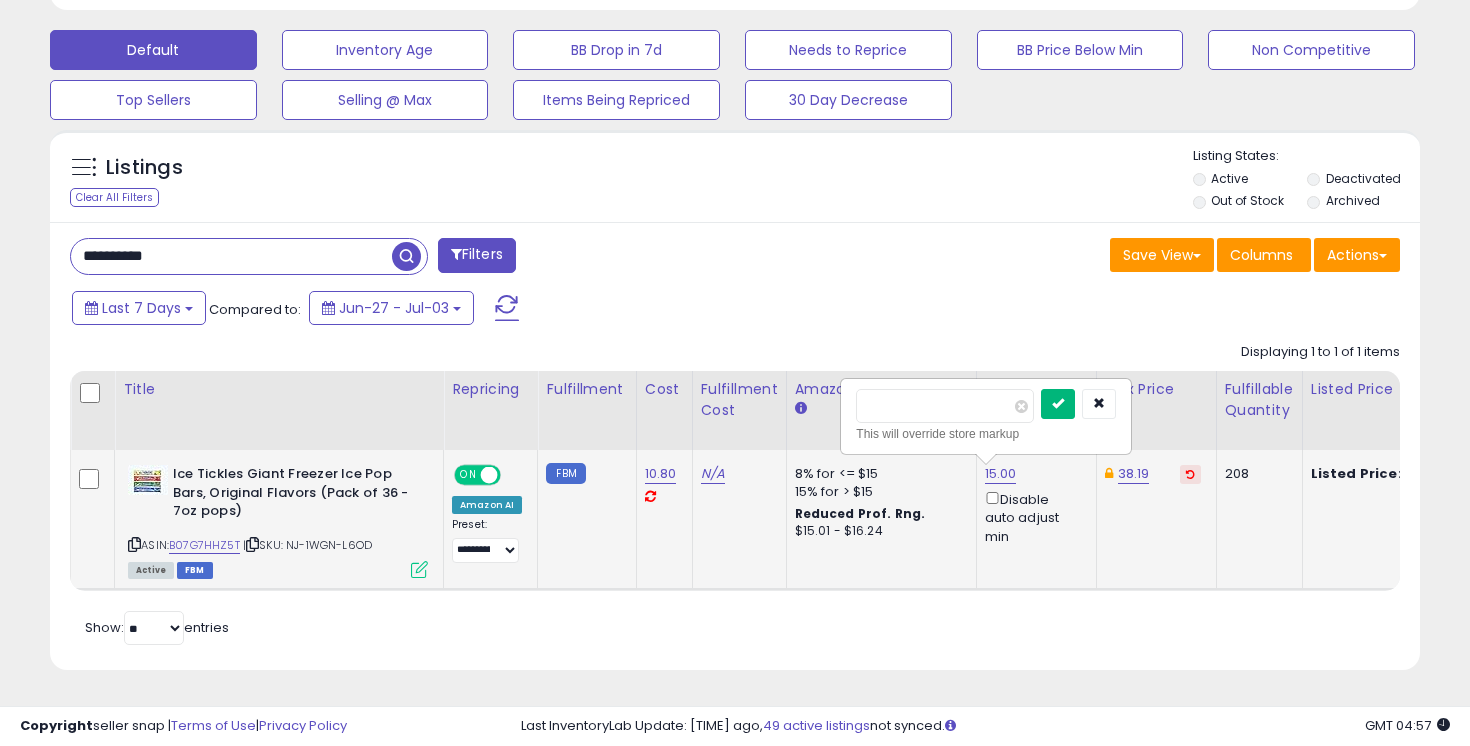 click at bounding box center [1058, 403] 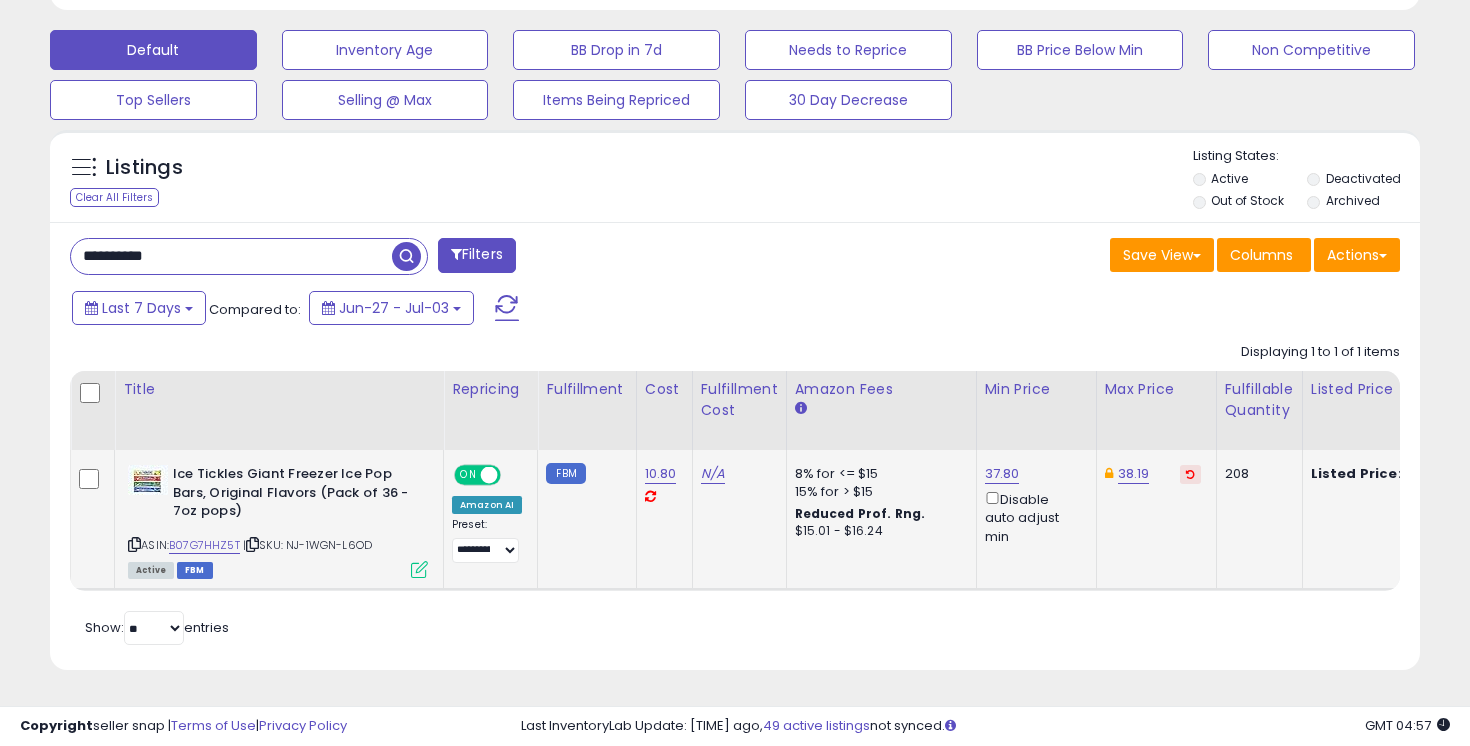 click on "38.19" 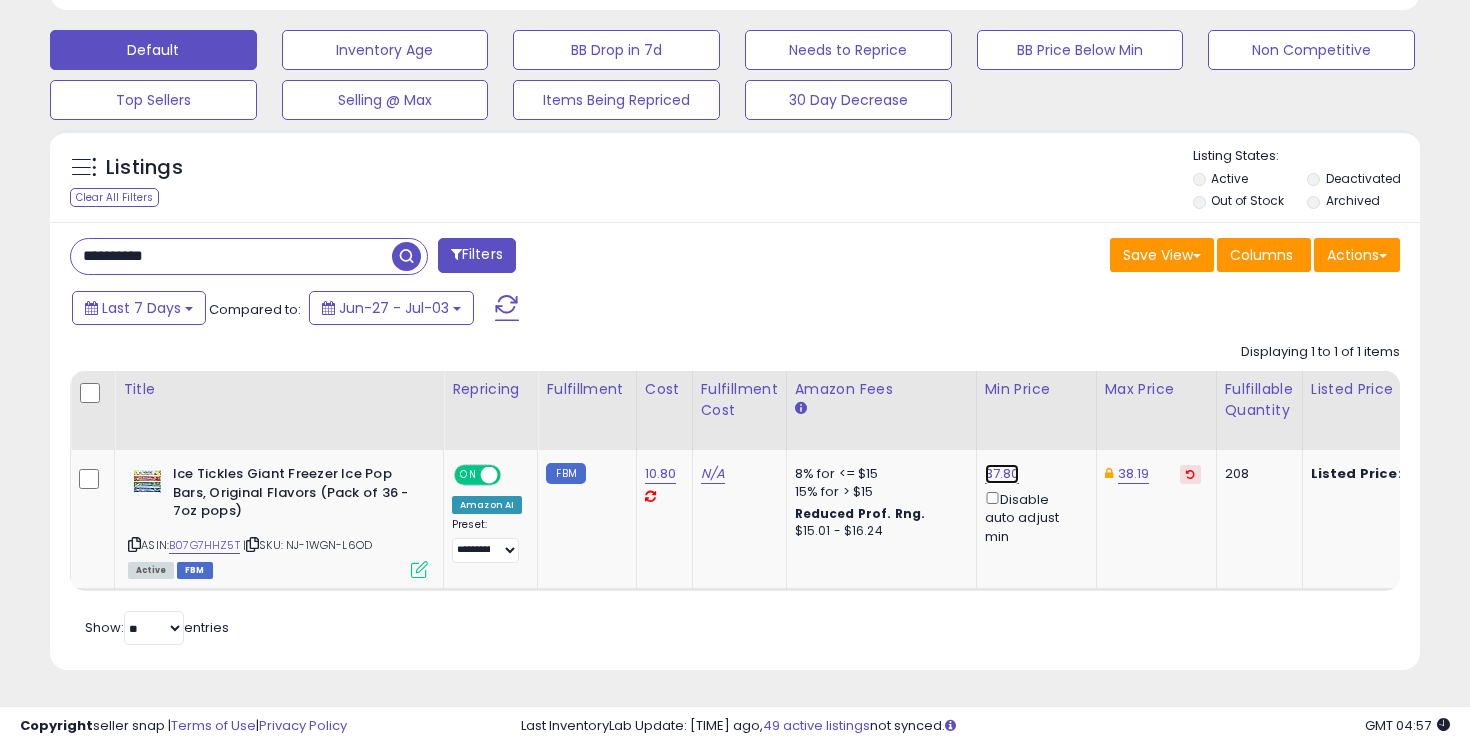click on "37.80" at bounding box center (1002, 474) 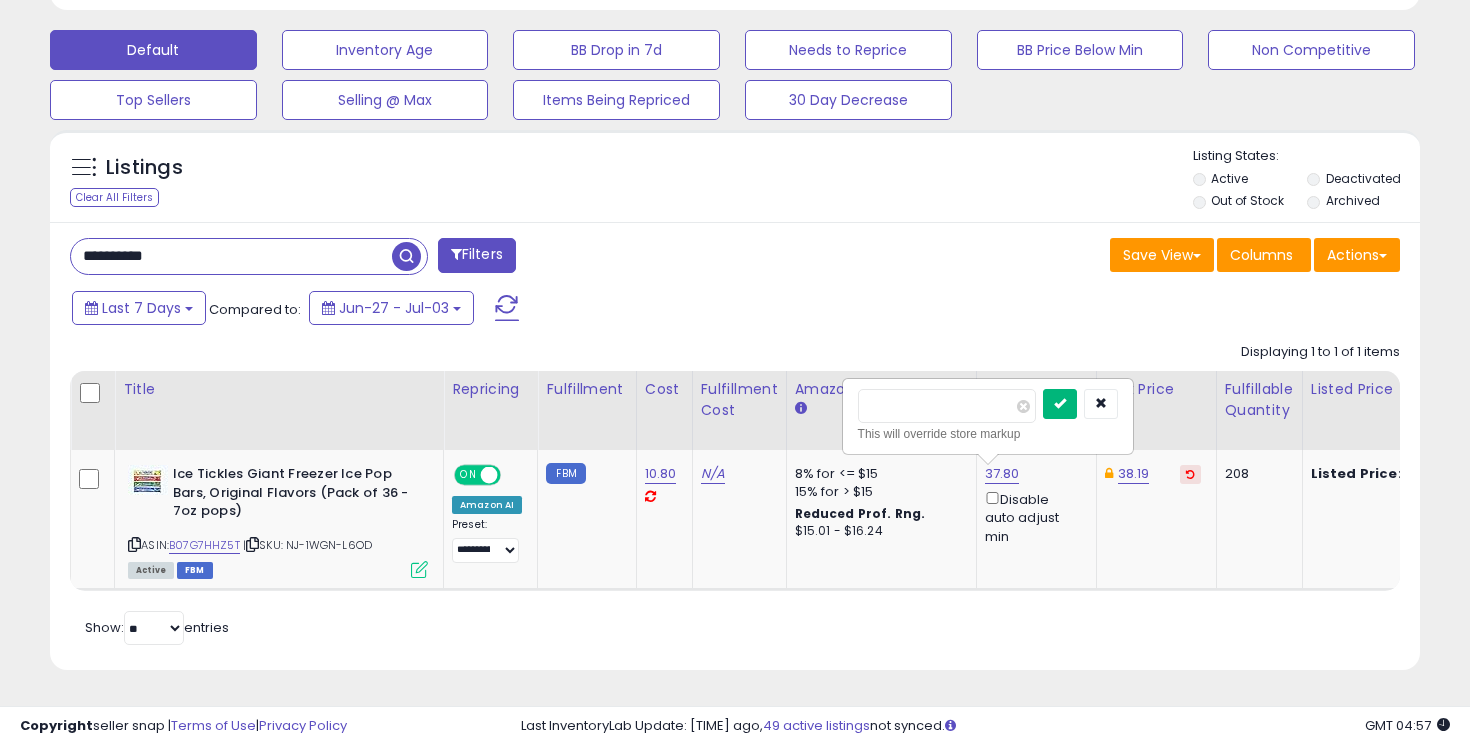 type on "*****" 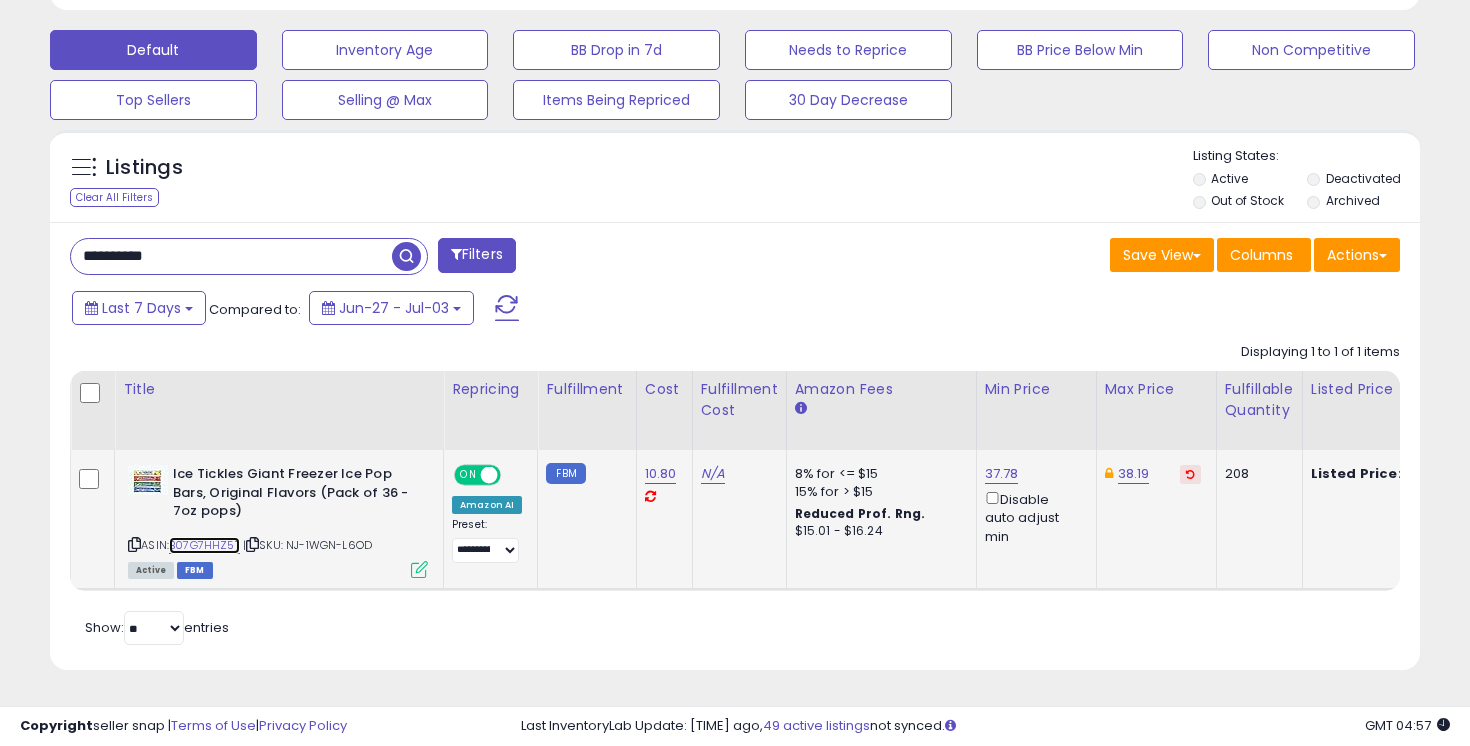 click on "B07G7HHZ5T" at bounding box center [204, 545] 